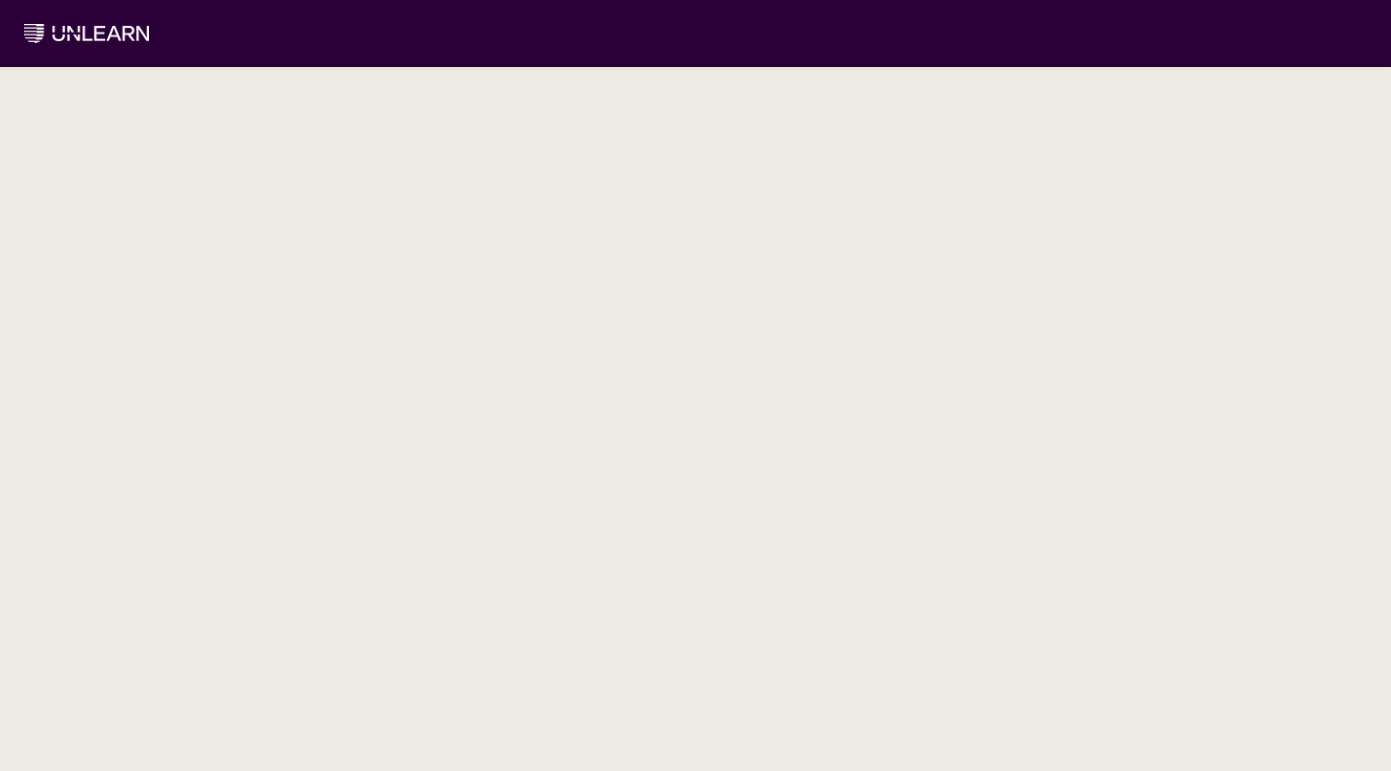 scroll, scrollTop: 0, scrollLeft: 0, axis: both 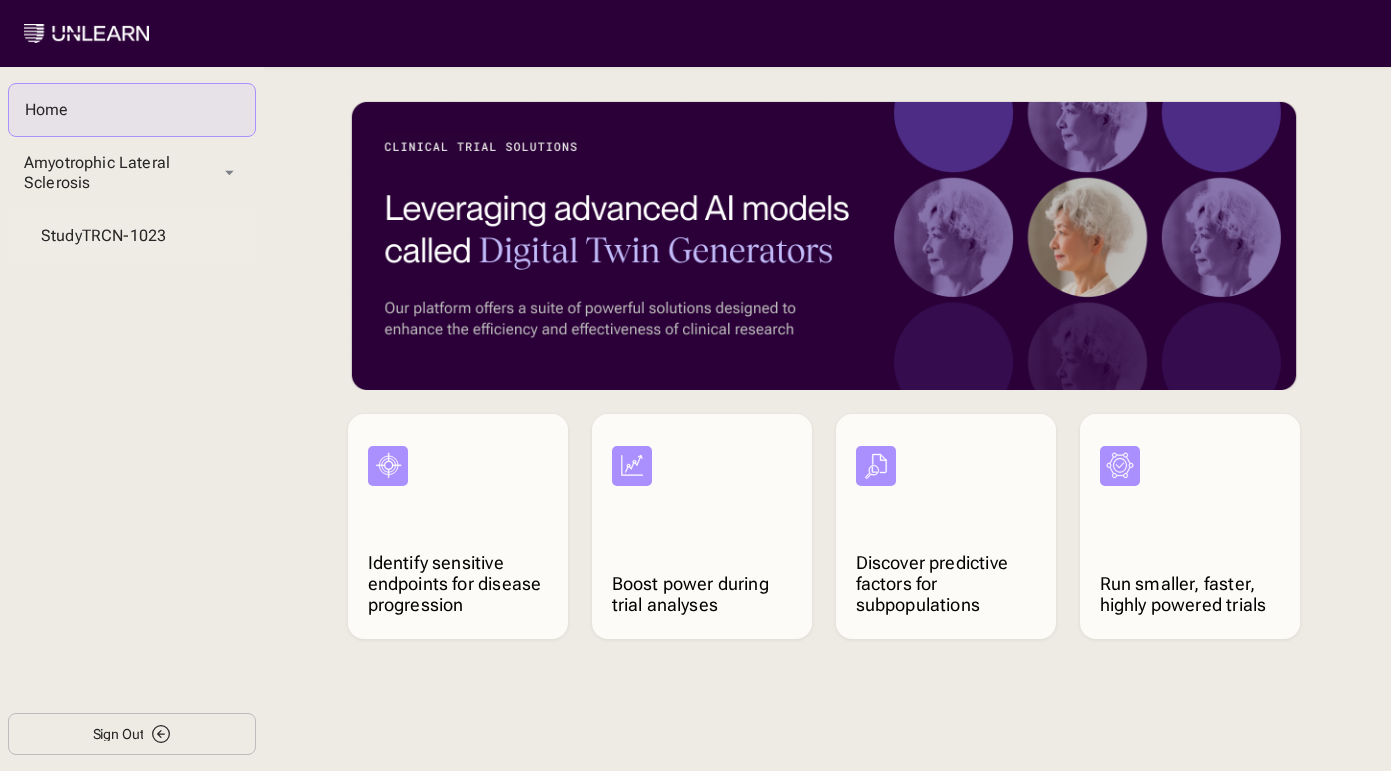 click on "Study  TRCN-1023" at bounding box center (132, 236) 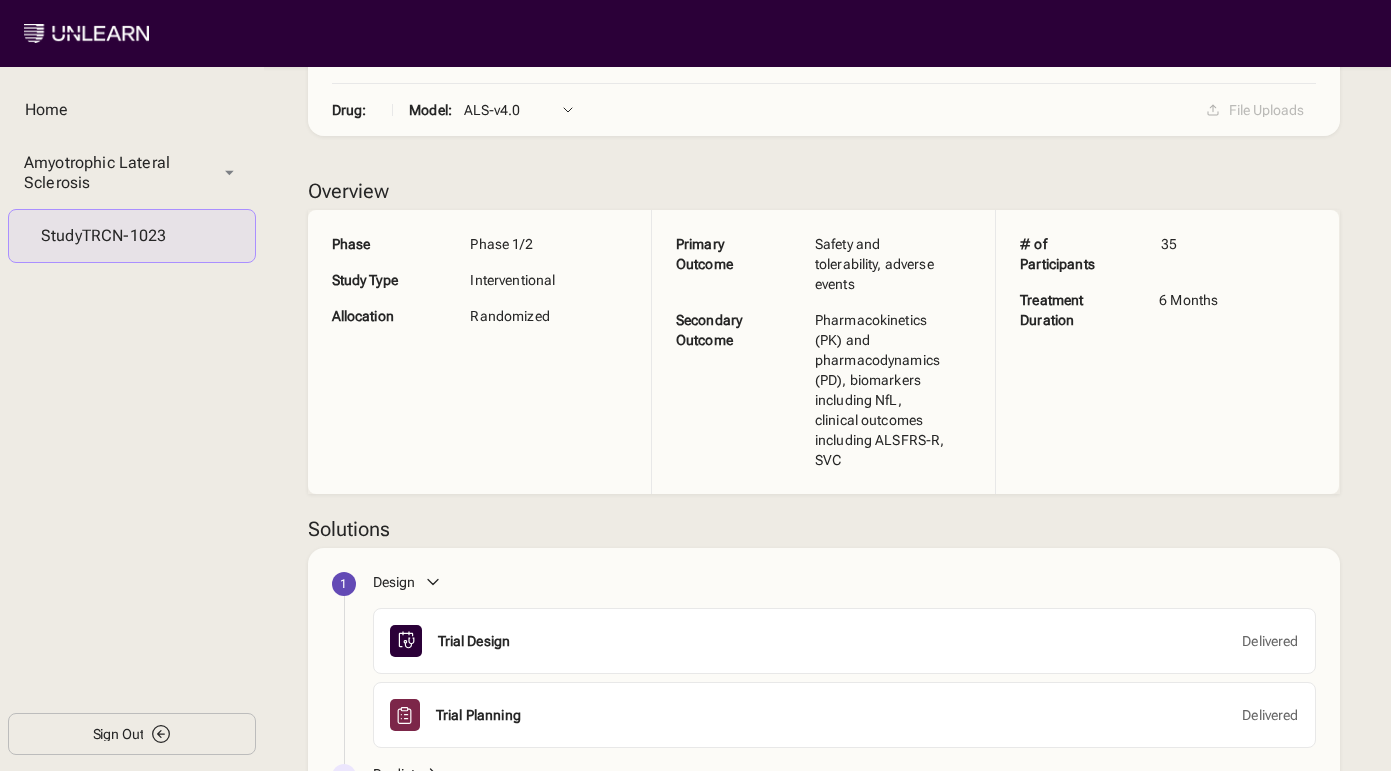 scroll, scrollTop: 248, scrollLeft: 0, axis: vertical 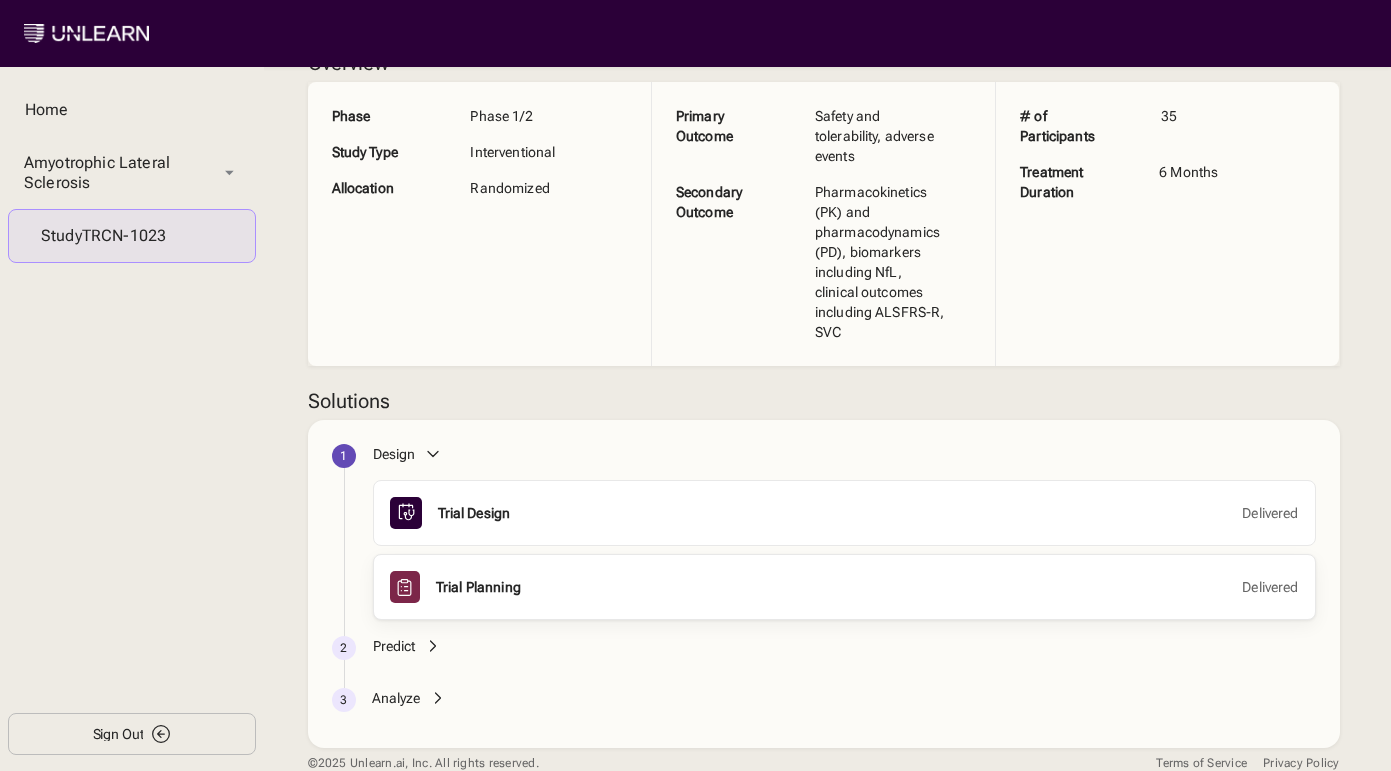 click on "Trial Planning" at bounding box center (478, 587) 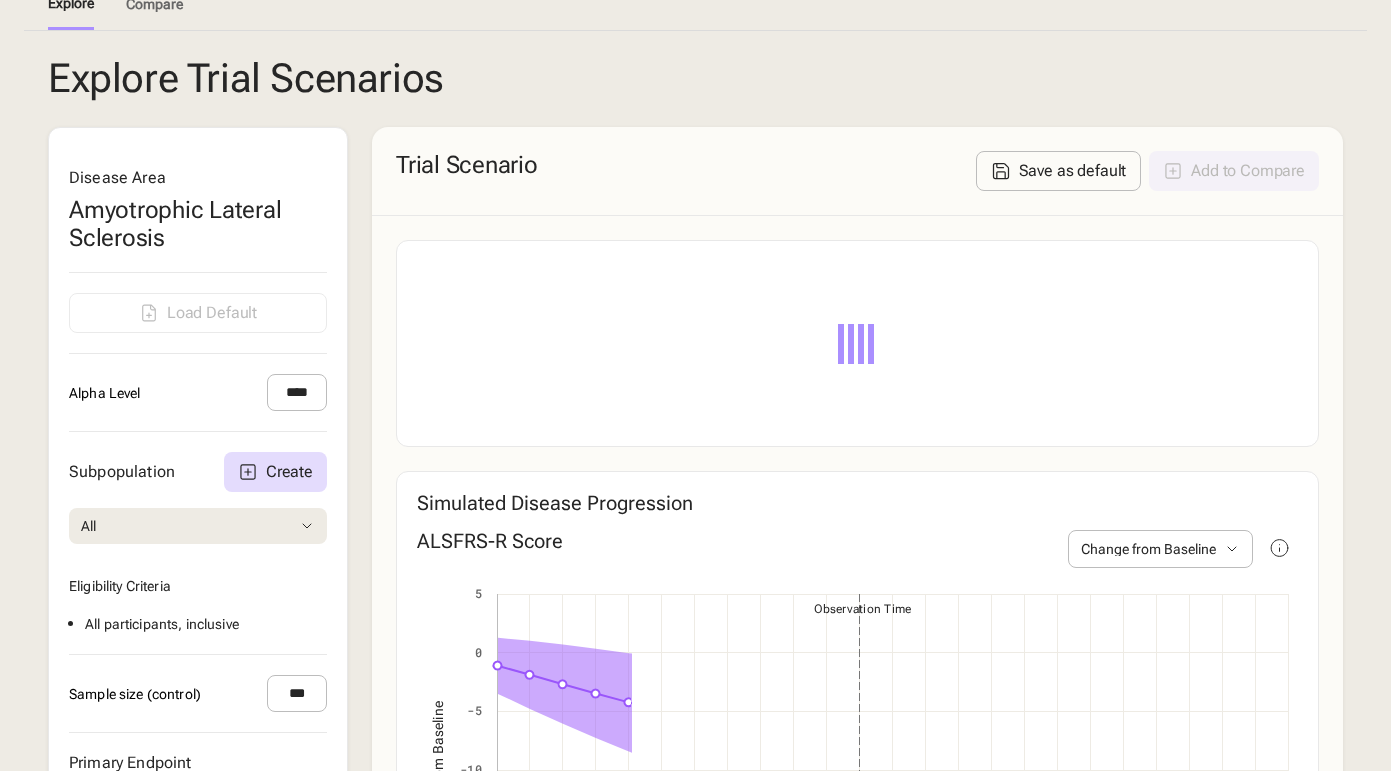 scroll, scrollTop: 509, scrollLeft: 0, axis: vertical 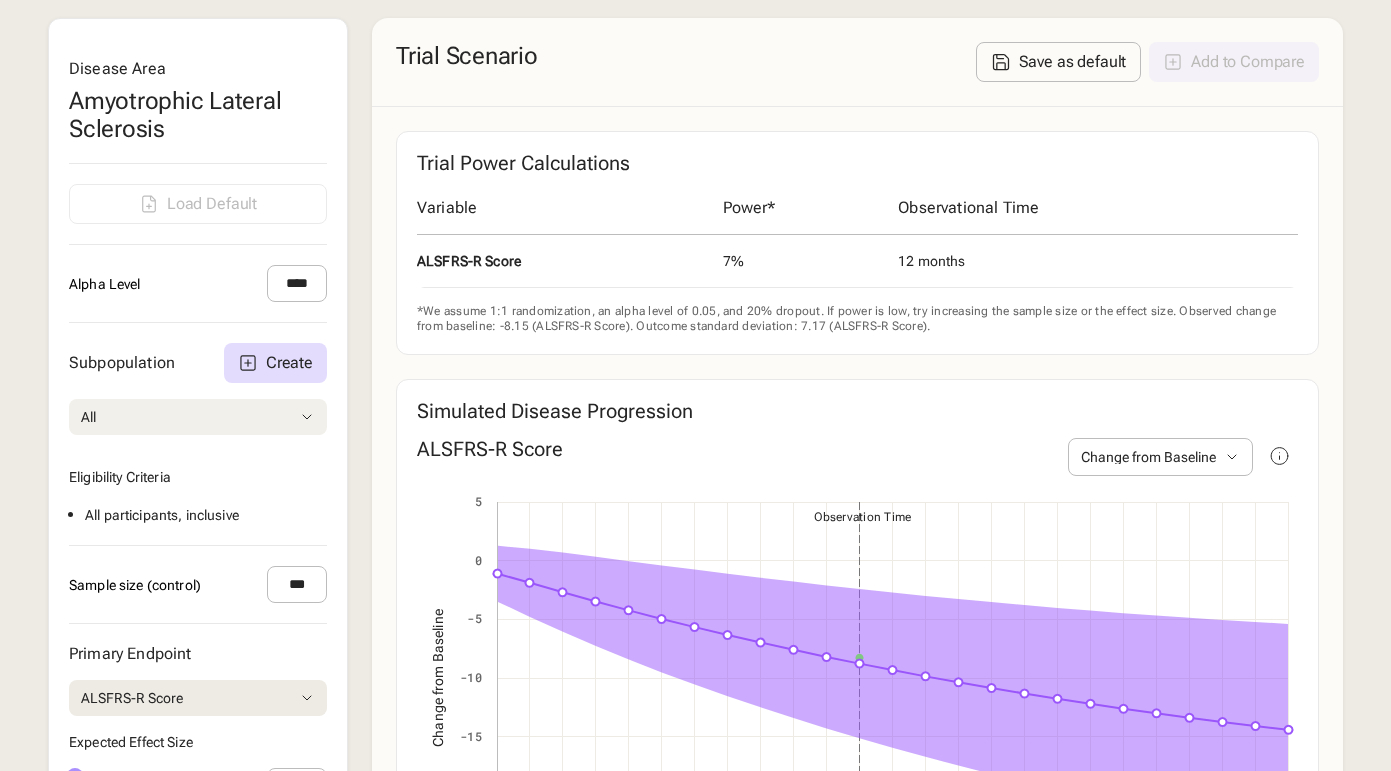 click on "All" at bounding box center (198, 417) 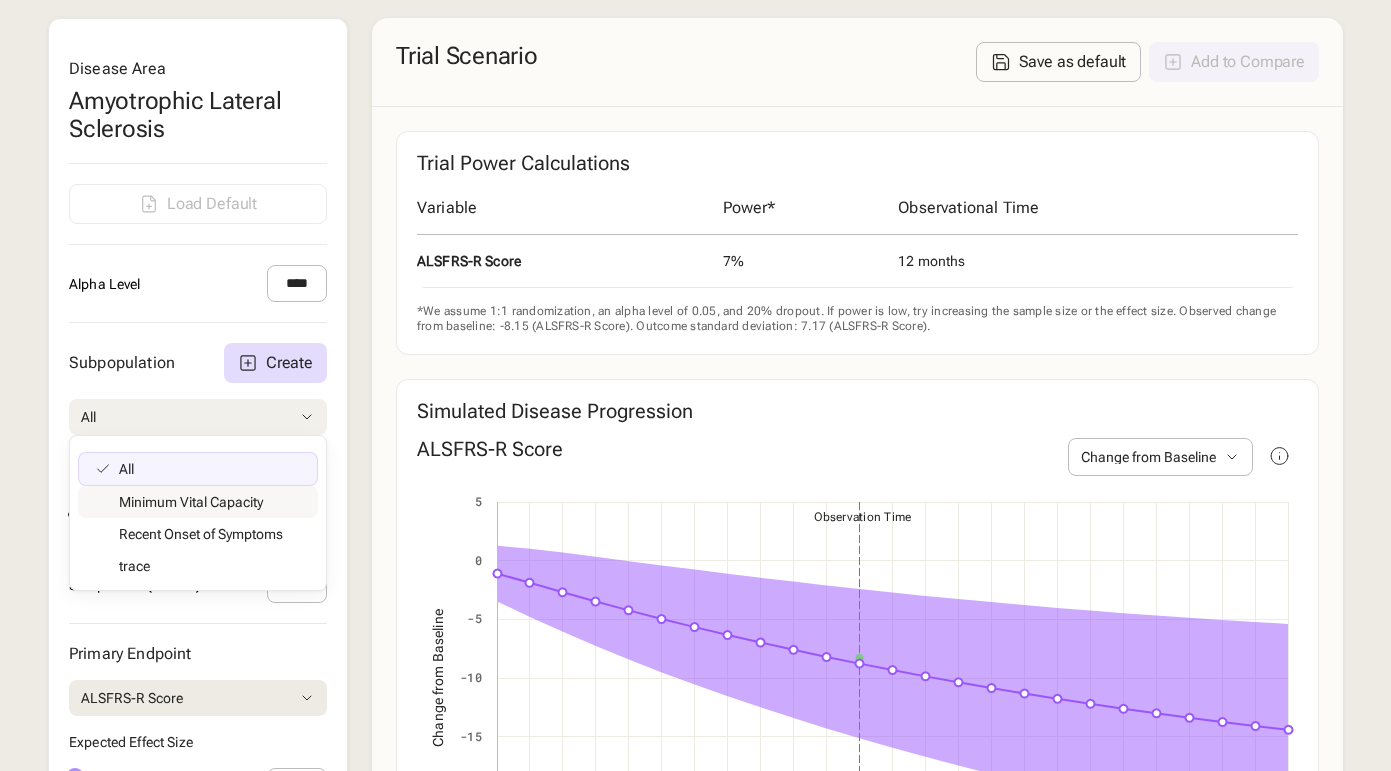 click on "Subpopulation Create All All Minimum Vital Capacity Recent Onset of Symptoms trace Eligibility Criteria All participants , inclusive" at bounding box center (198, 434) 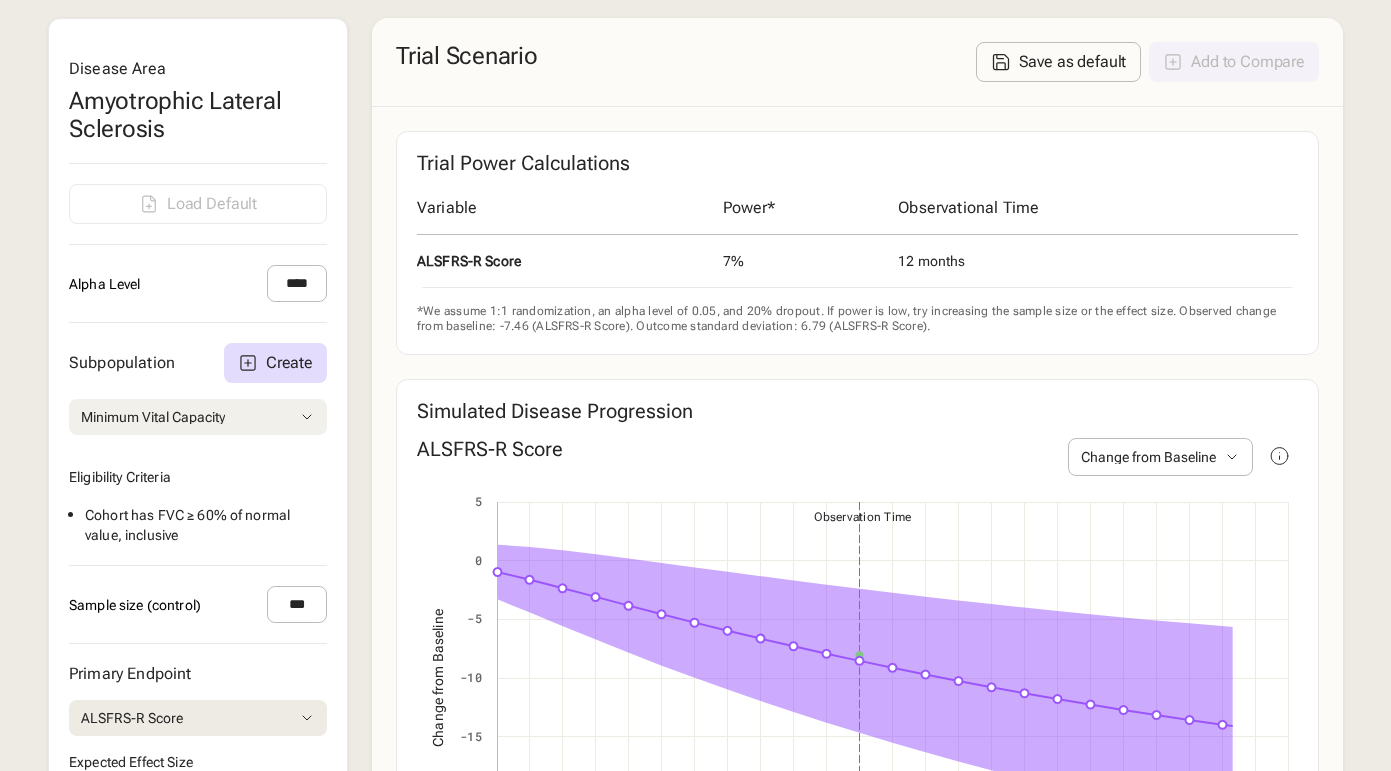 scroll, scrollTop: 675, scrollLeft: 0, axis: vertical 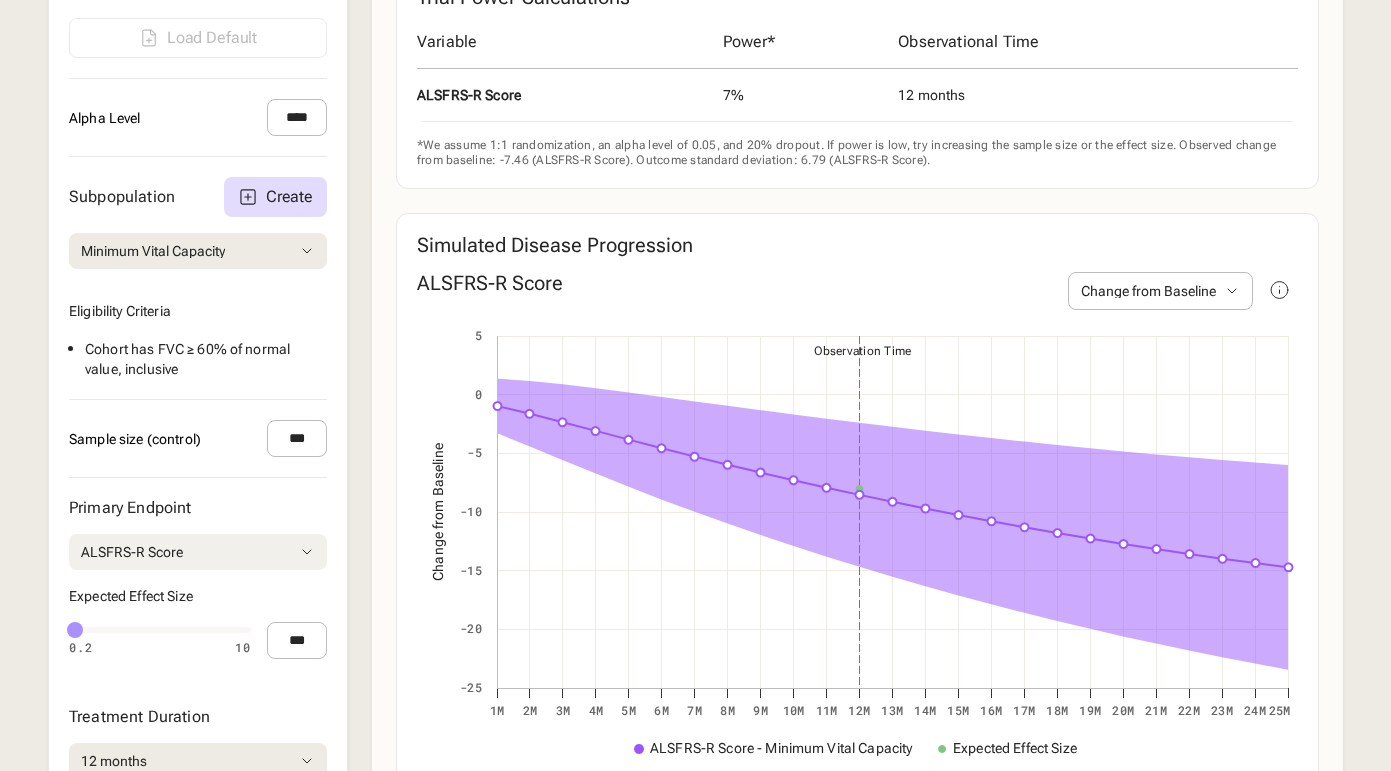 click on "ALSFRS-R Score" at bounding box center [198, 552] 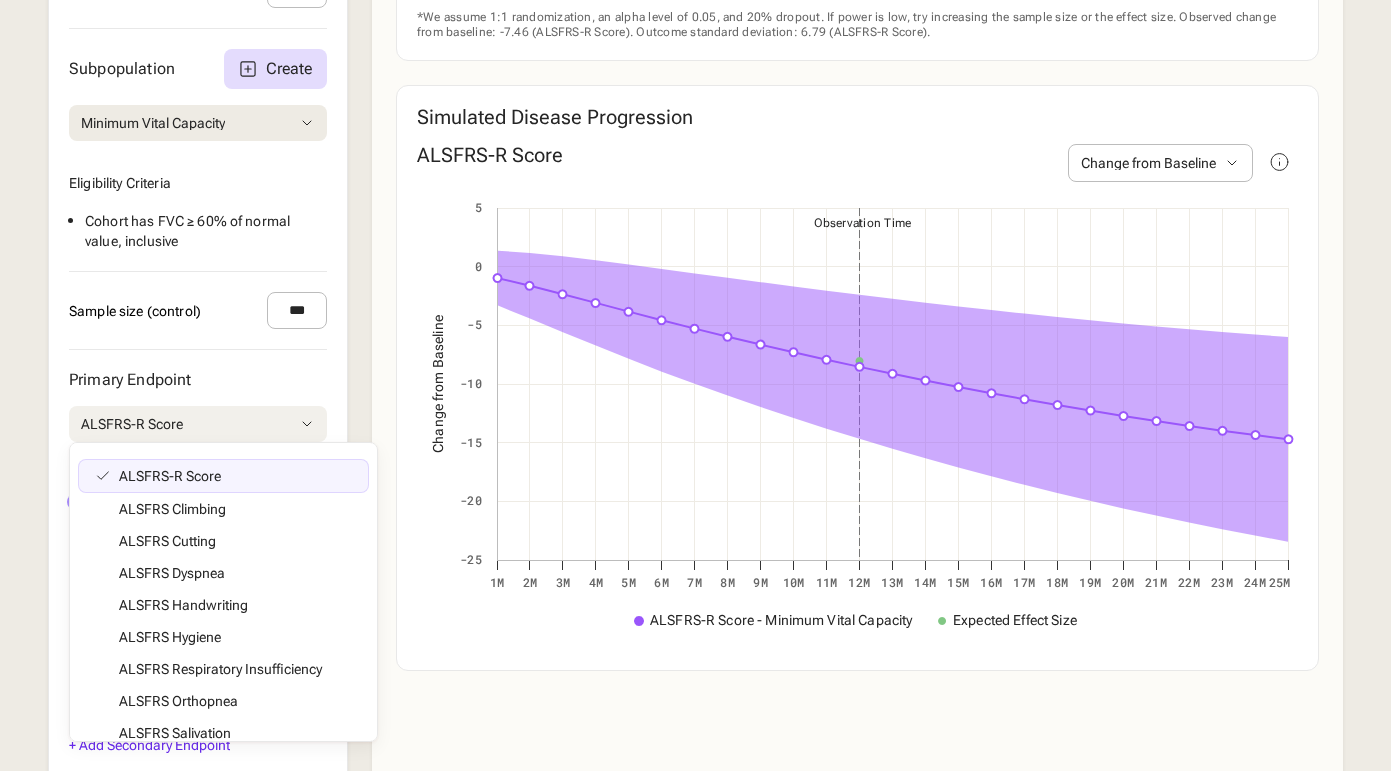 scroll, scrollTop: 842, scrollLeft: 0, axis: vertical 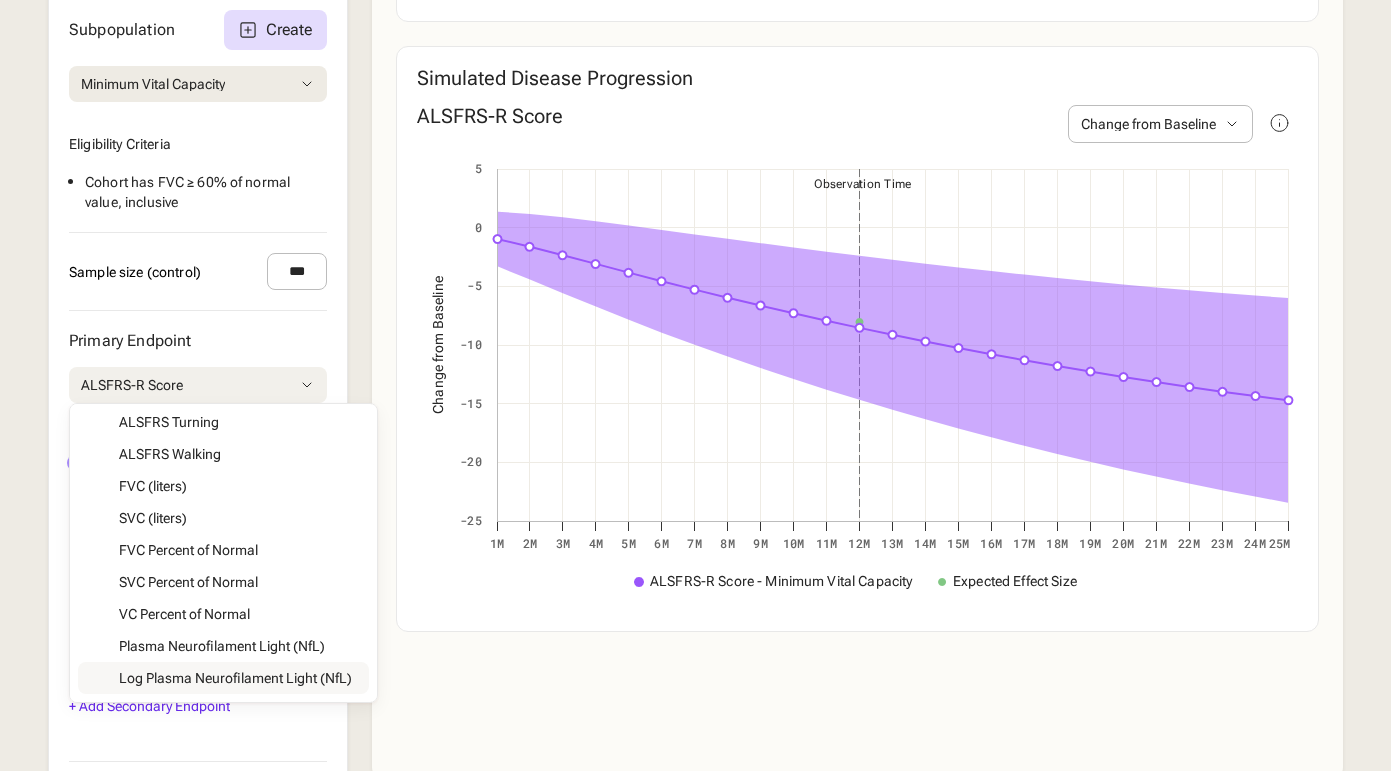 click on "Disease Area Amyotrophic Lateral Sclerosis Load Default Alpha Level **** Subpopulation Create Minimum Vital Capacity All Minimum Vital Capacity Recent Onset of Symptoms trace Eligibility Criteria Cohort has FVC ≥ 60% of normal value , inclusive Sample size (control) *** Primary Endpoint ALSFRS-R Score ALSFRS-R Score ALSFRS Climbing ALSFRS Cutting ALSFRS Dyspnea ALSFRS Handwriting ALSFRS Hygiene ALSFRS Respiratory Insufficiency ALSFRS Orthopnea ALSFRS Salivation ALSFRS Speech ALSFRS Swallowing ALSFRS Turning ALSFRS Walking FVC (liters) SVC (liters) FVC Percent of Normal SVC Percent of Normal VC Percent of Normal Plasma Neurofilament Light (NfL) Log Plasma Neurofilament Light (NfL) Expected Effect Size 0.2 10 0.5 0.2 10 *** Treatment Duration 12 months 1 months 2 months 3 months 4 months 5 months 6 months 7 months 8 months 9 months 10 months 11 months 12 months 13 months 14 months 15 months 16 months 17 months 18 months 19 months 20 months 21 months 22 months 23 months 24 months 25 months Secondary Endpoint" at bounding box center (198, 234) 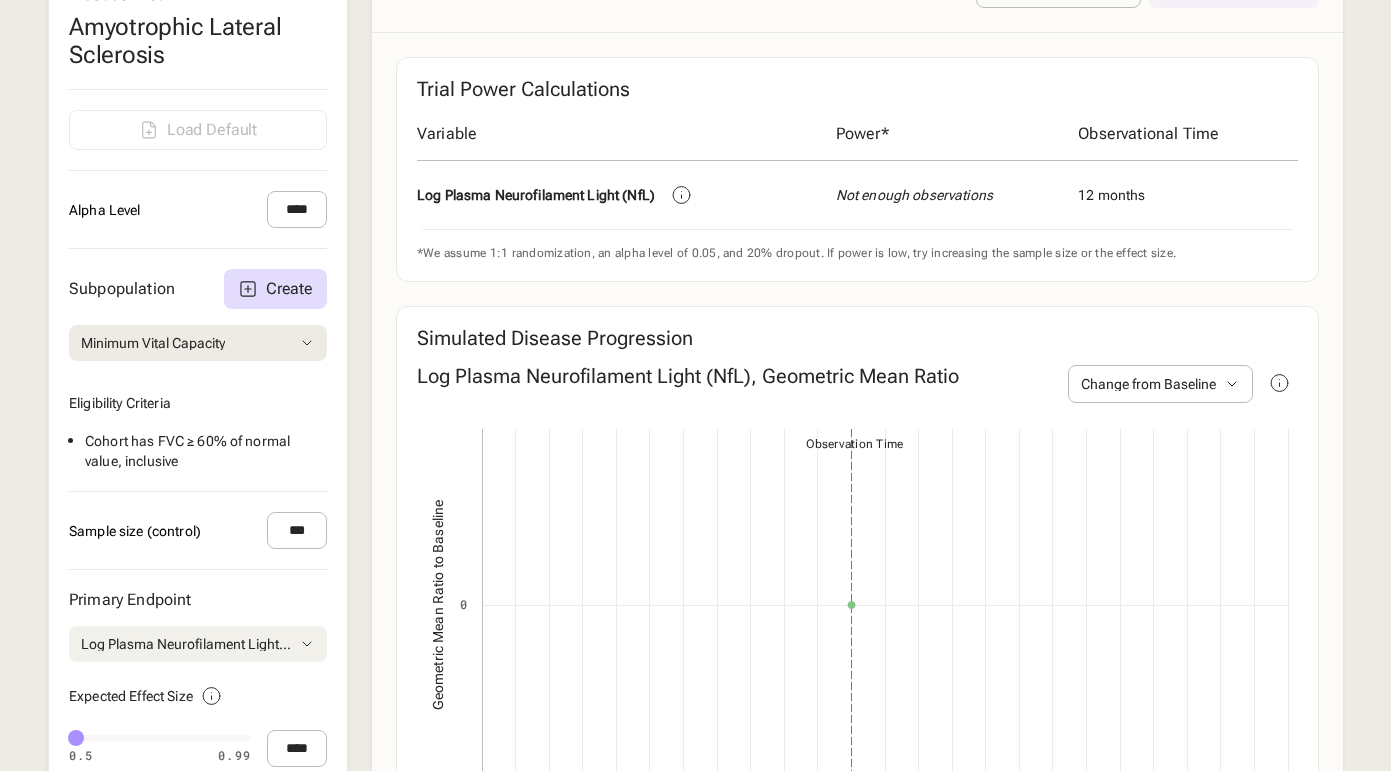 scroll, scrollTop: 575, scrollLeft: 0, axis: vertical 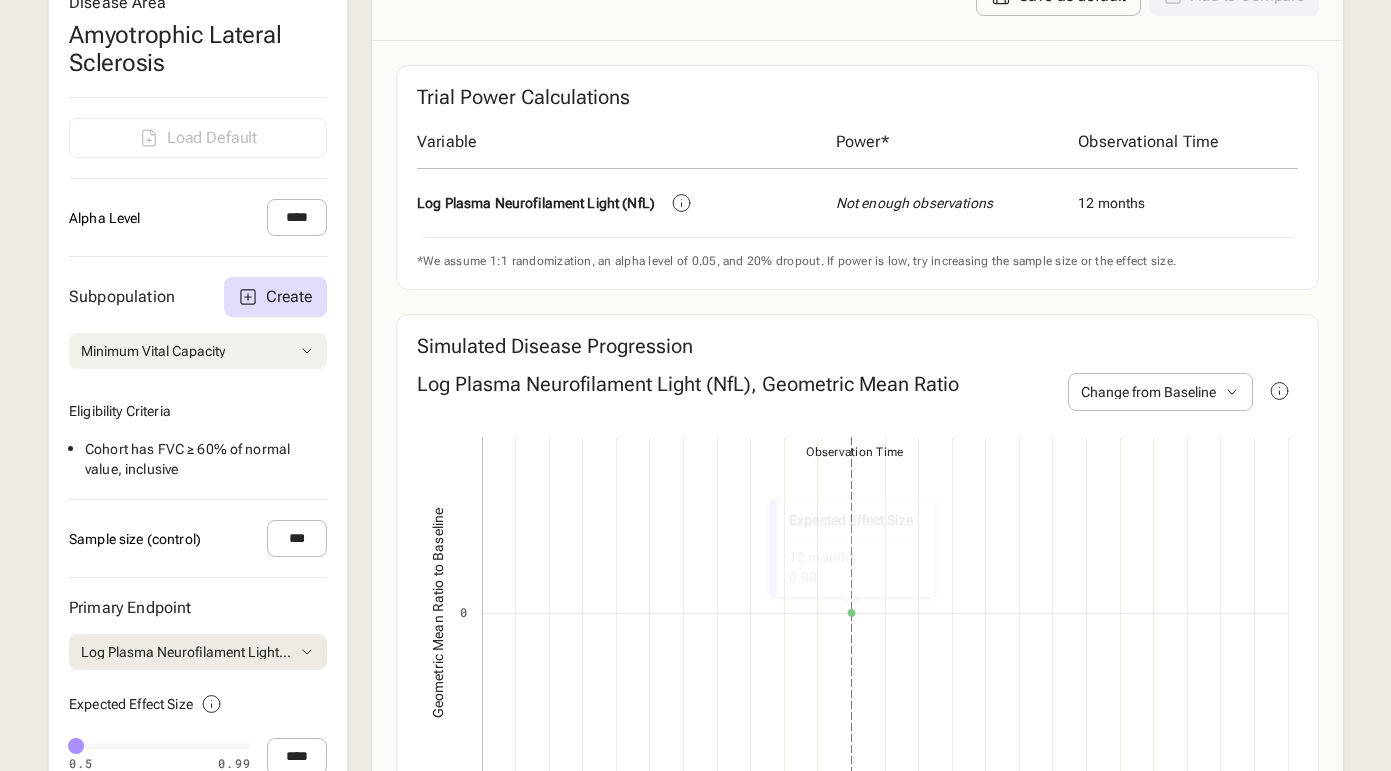 click on "Minimum Vital Capacity" at bounding box center (198, 351) 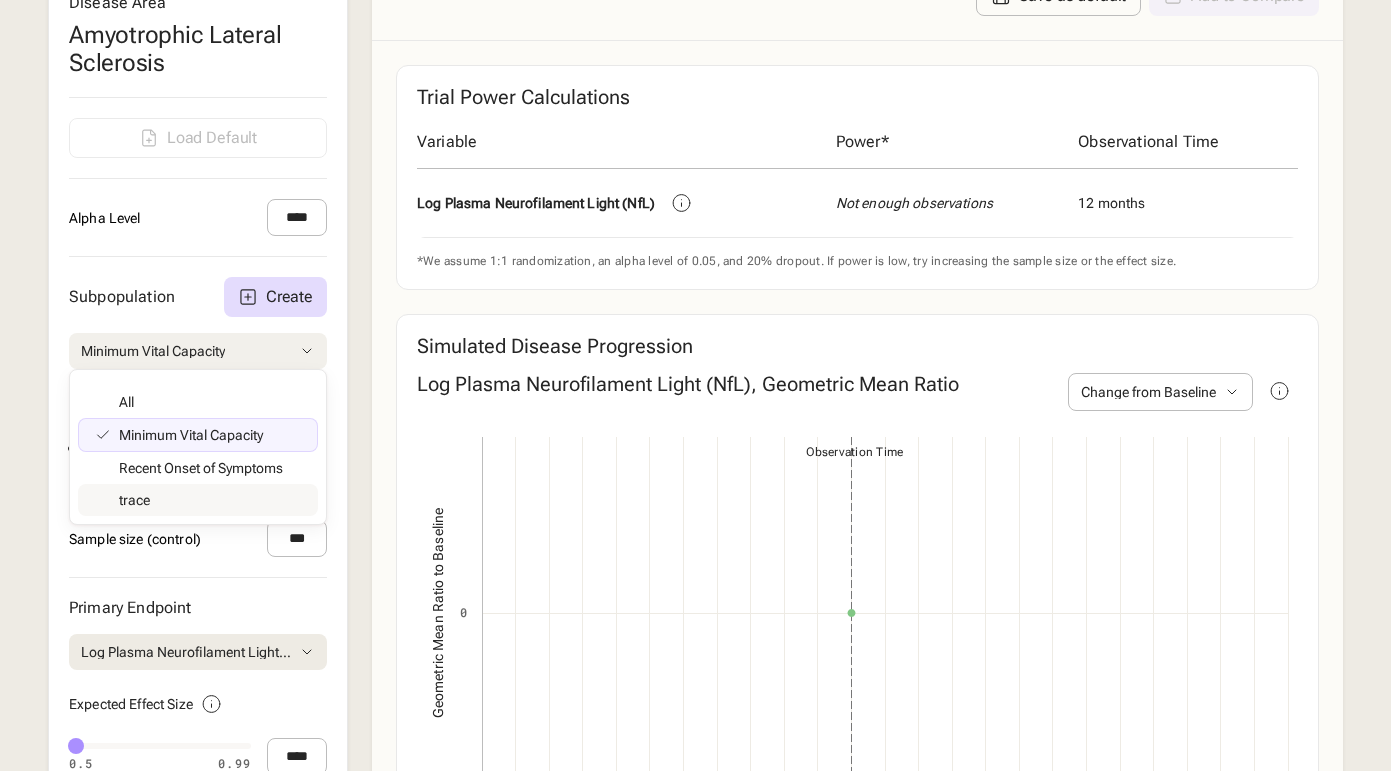 click on "Subpopulation Create Minimum Vital Capacity All Minimum Vital Capacity Recent Onset of Symptoms trace Eligibility Criteria Cohort has FVC ≥ 60% of normal value , inclusive" at bounding box center (198, 378) 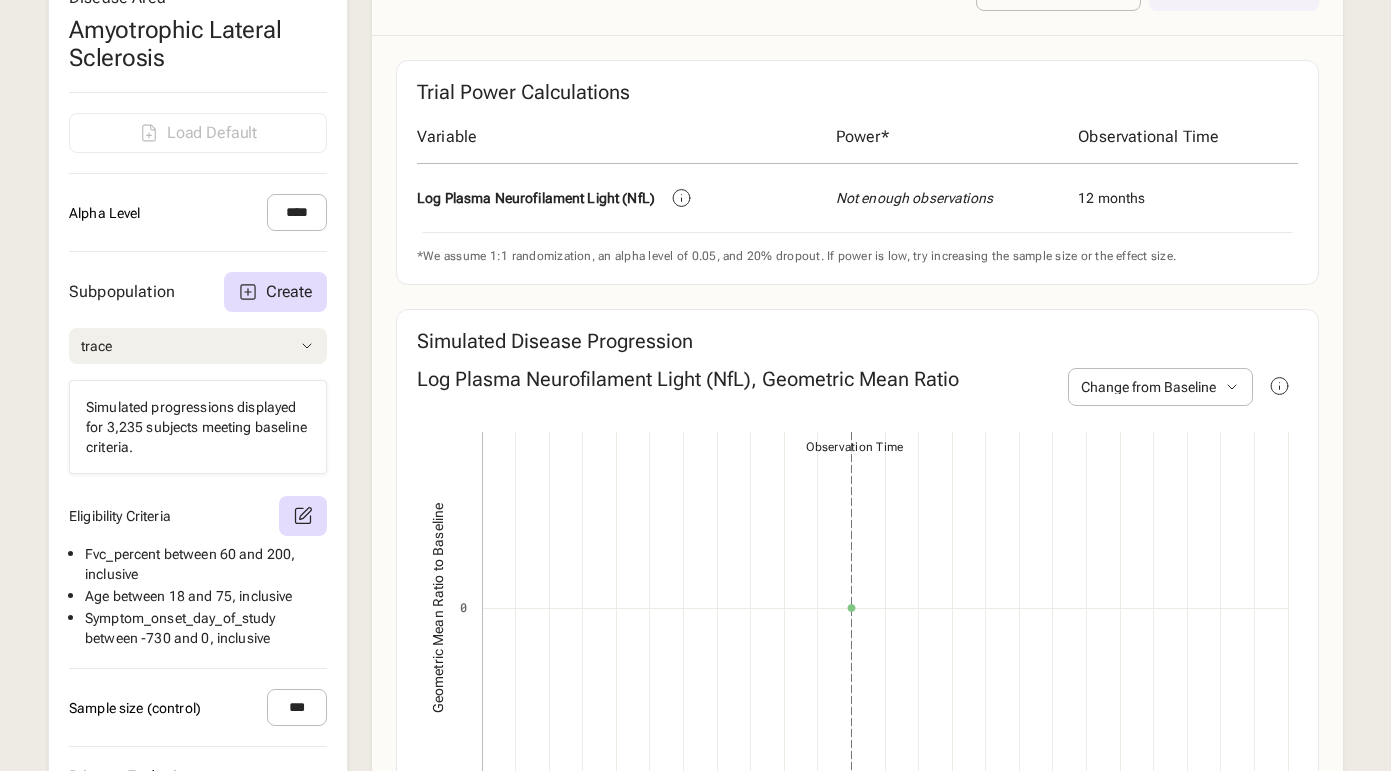 scroll, scrollTop: 557, scrollLeft: 0, axis: vertical 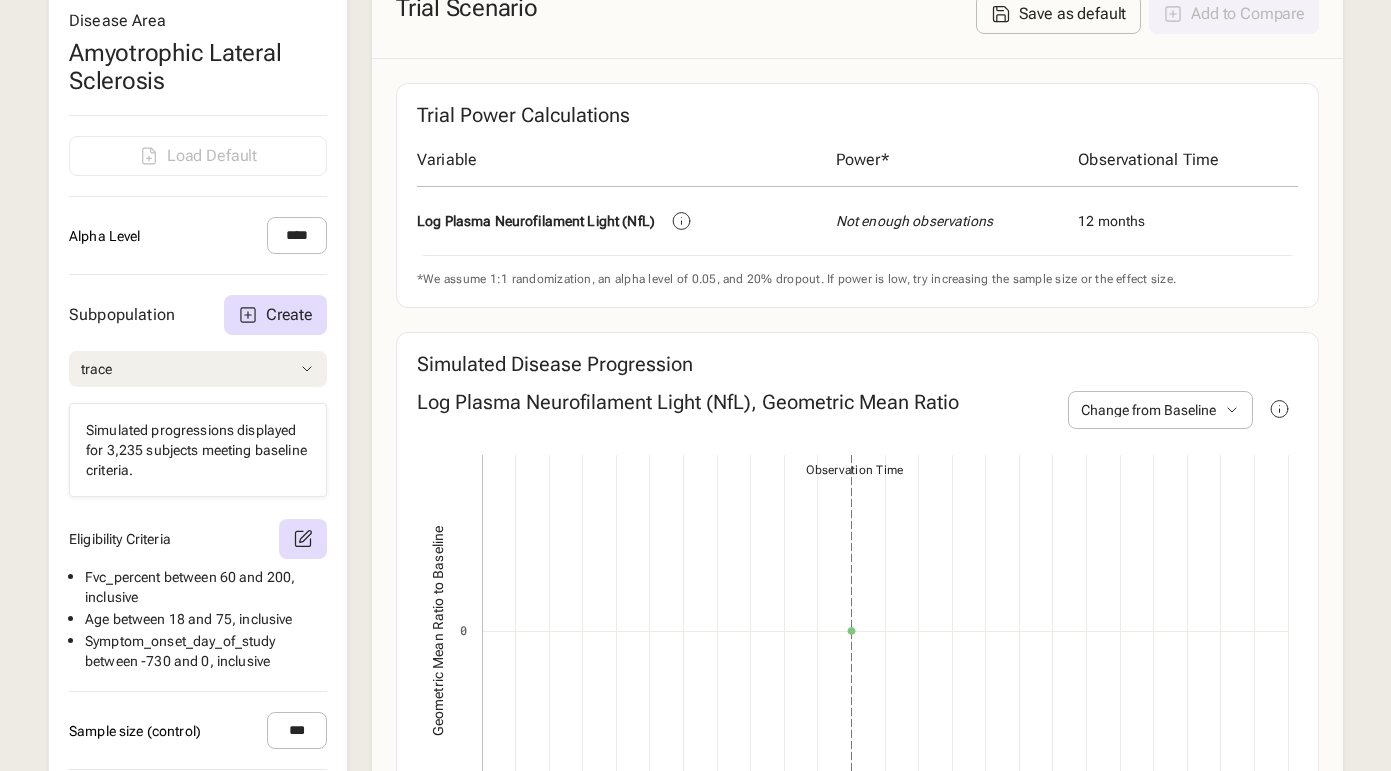 click on "trace" at bounding box center [198, 369] 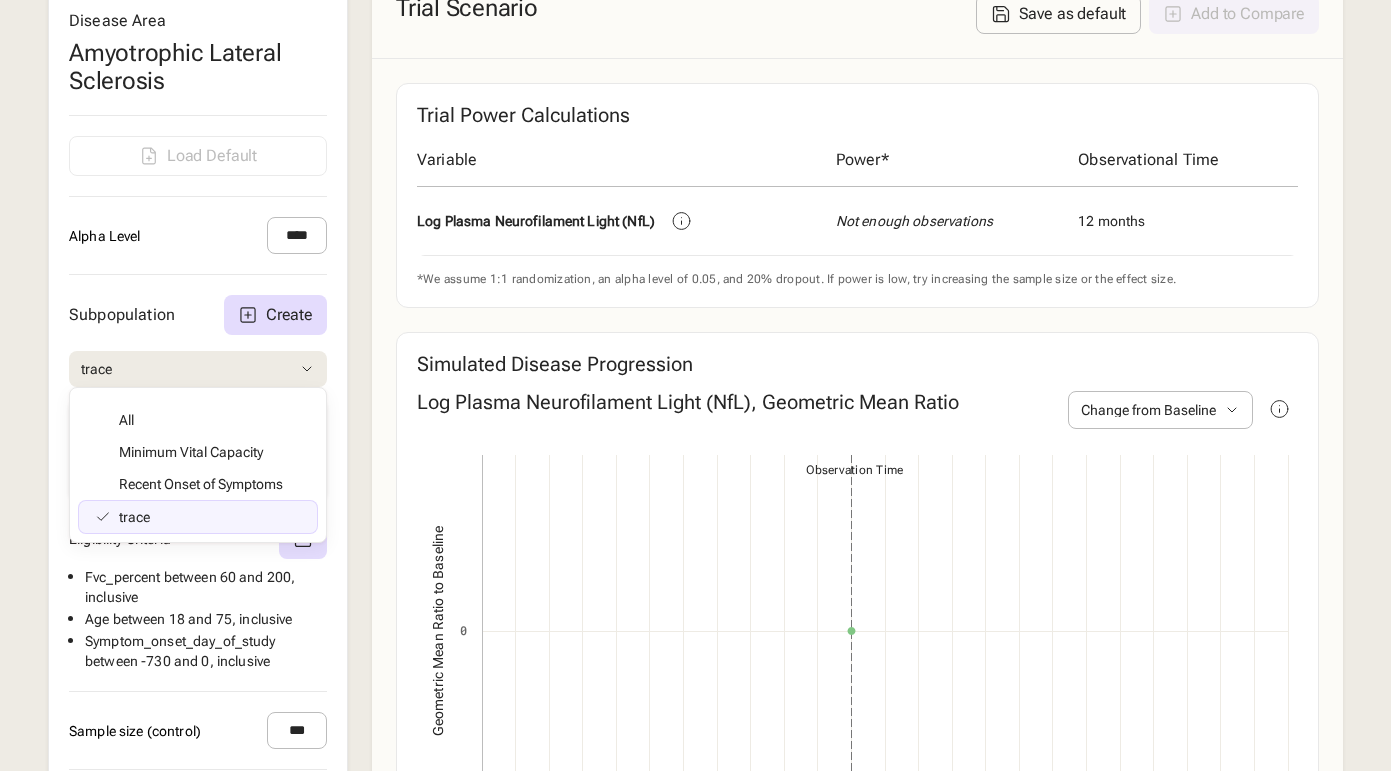 click on "Disease Area Amyotrophic Lateral Sclerosis Load Default Alpha Level **** Subpopulation Create trace All Minimum Vital Capacity Recent Onset of Symptoms trace Simulated progressions displayed for 3,235 subjects meeting baseline criteria. Eligibility Criteria Fvc_percent between 60 and 200 , inclusive Age between 18 and 75 , inclusive Symptom_onset_day_of_study between -730 and 0 , inclusive Sample size (control) *** Primary Endpoint Log Plasma Neurofilament Light (NfL) ALSFRS-R Score ALSFRS Climbing ALSFRS Cutting ALSFRS Dyspnea ALSFRS Handwriting ALSFRS Hygiene ALSFRS Respiratory Insufficiency ALSFRS Orthopnea ALSFRS Salivation ALSFRS Speech ALSFRS Swallowing ALSFRS Turning ALSFRS Walking FVC (liters) SVC (liters) FVC Percent of Normal SVC Percent of Normal VC Percent of Normal Plasma Neurofilament Light (NfL) Log Plasma Neurofilament Light (NfL) Expected Effect Size 0.5 0.99 0.52 0.5 0.99 **** Treatment Duration 12 months 1 months 2 months 3 months 4 months 5 months 6 months 7 months 8 months 9 months Power*" at bounding box center (695, 614) 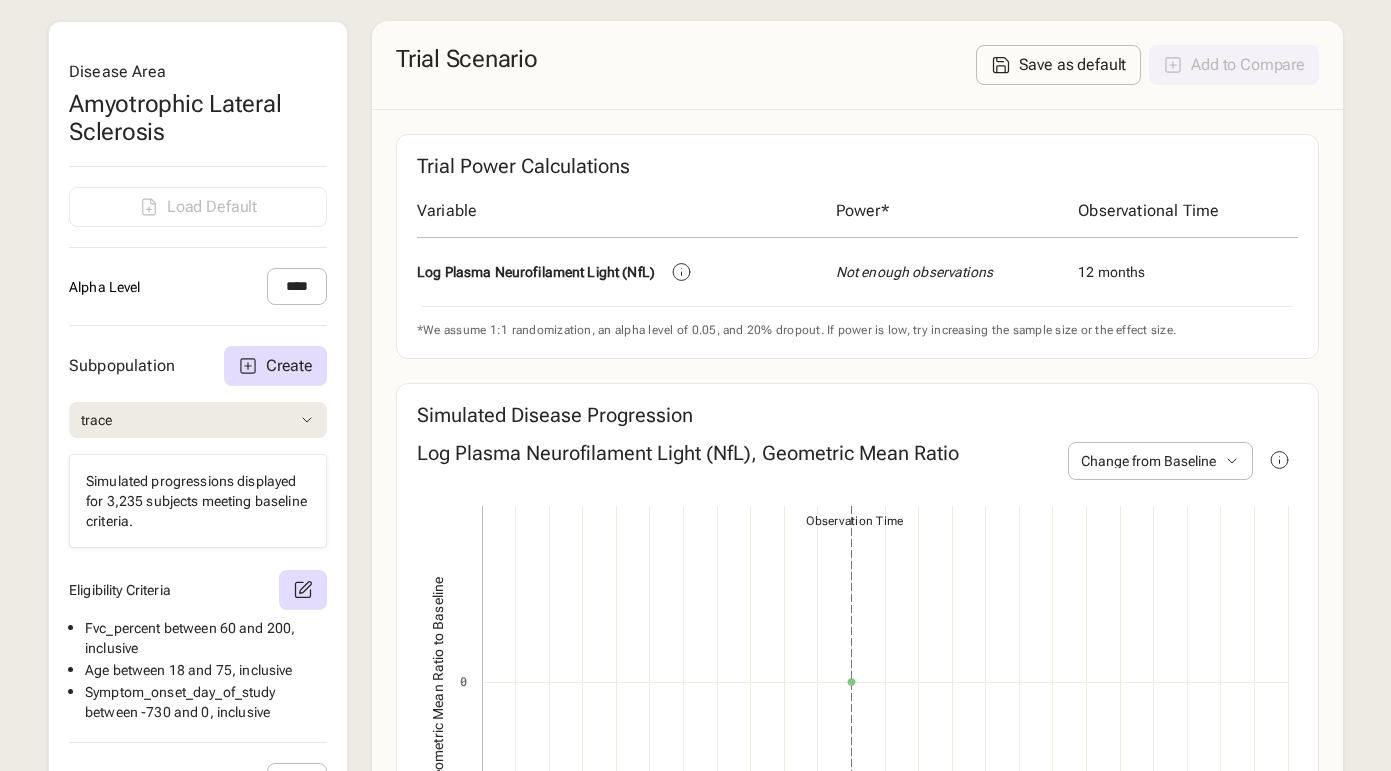 scroll, scrollTop: 0, scrollLeft: 0, axis: both 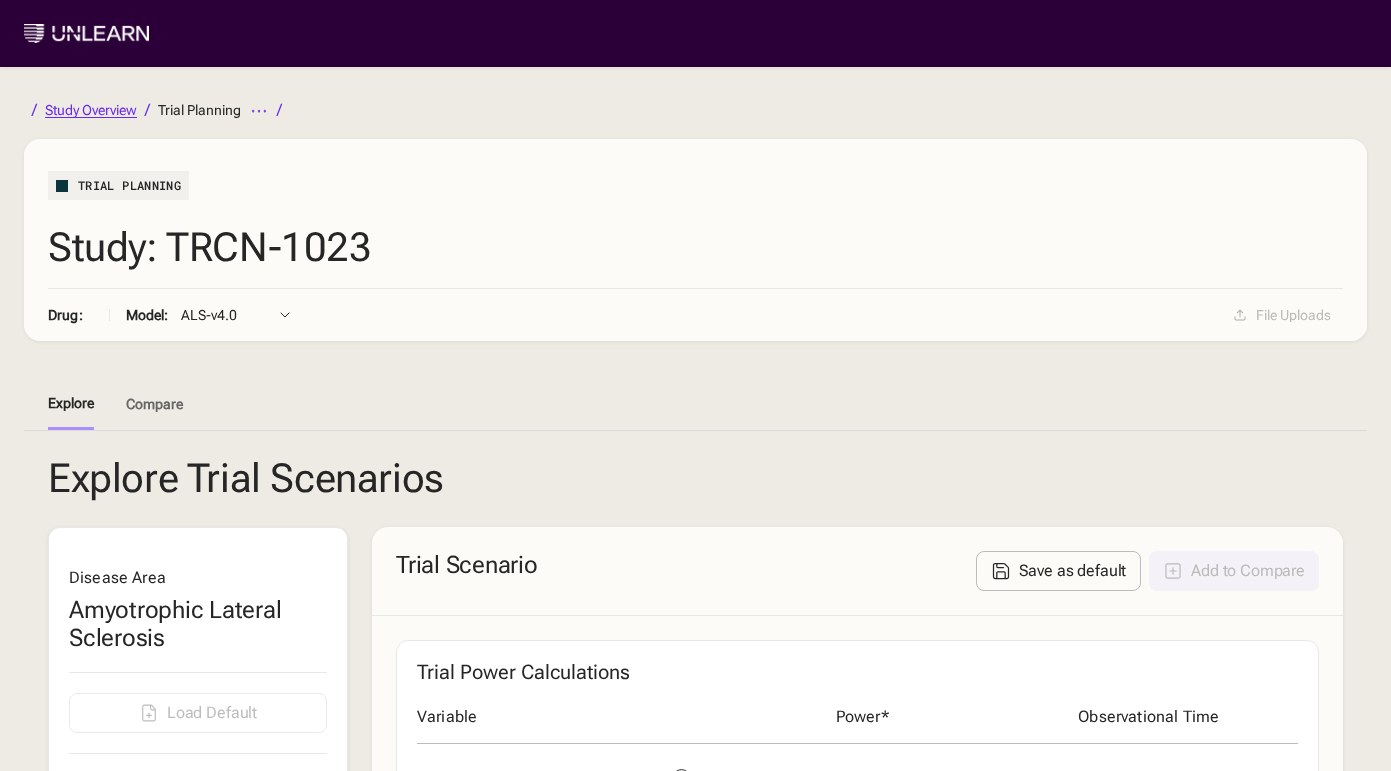 click on "Study Overview" at bounding box center [91, 110] 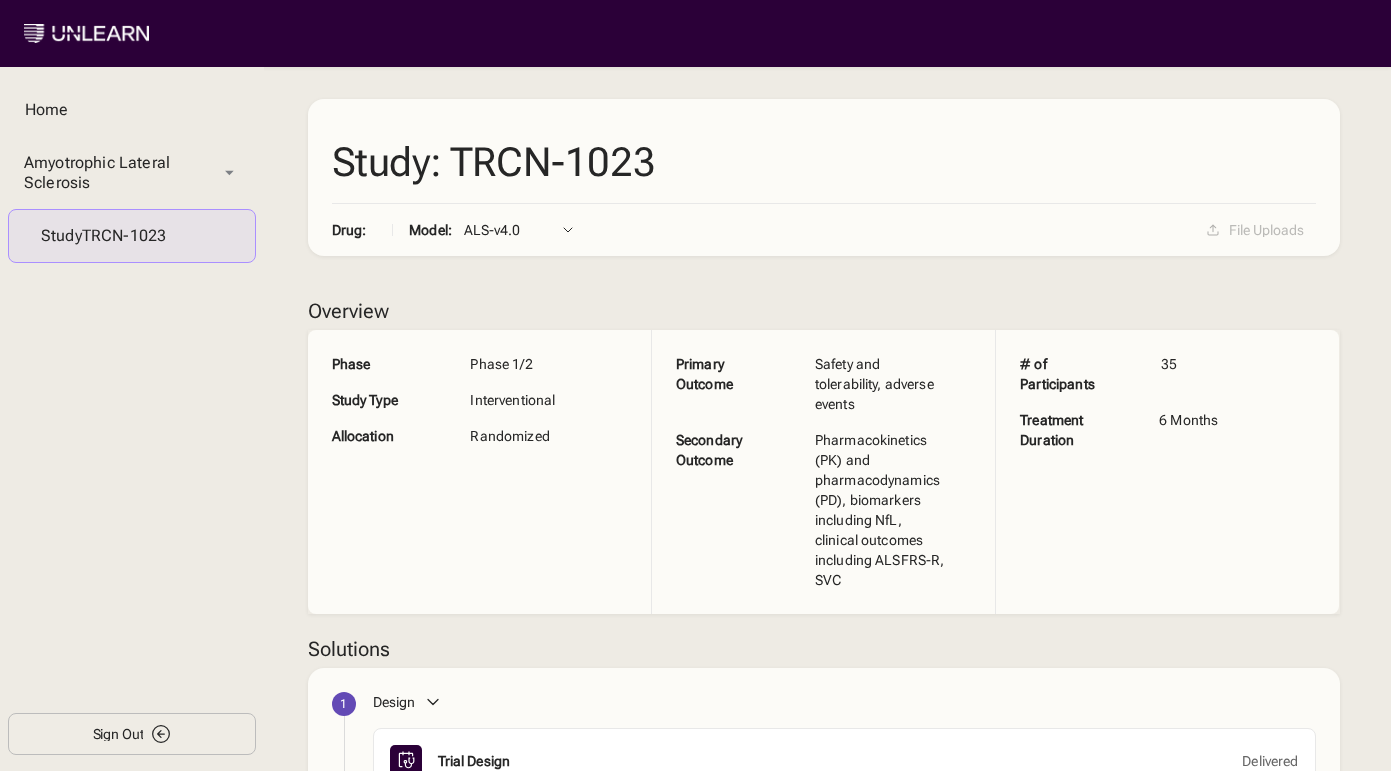 click on "Sign Out" at bounding box center (132, 734) 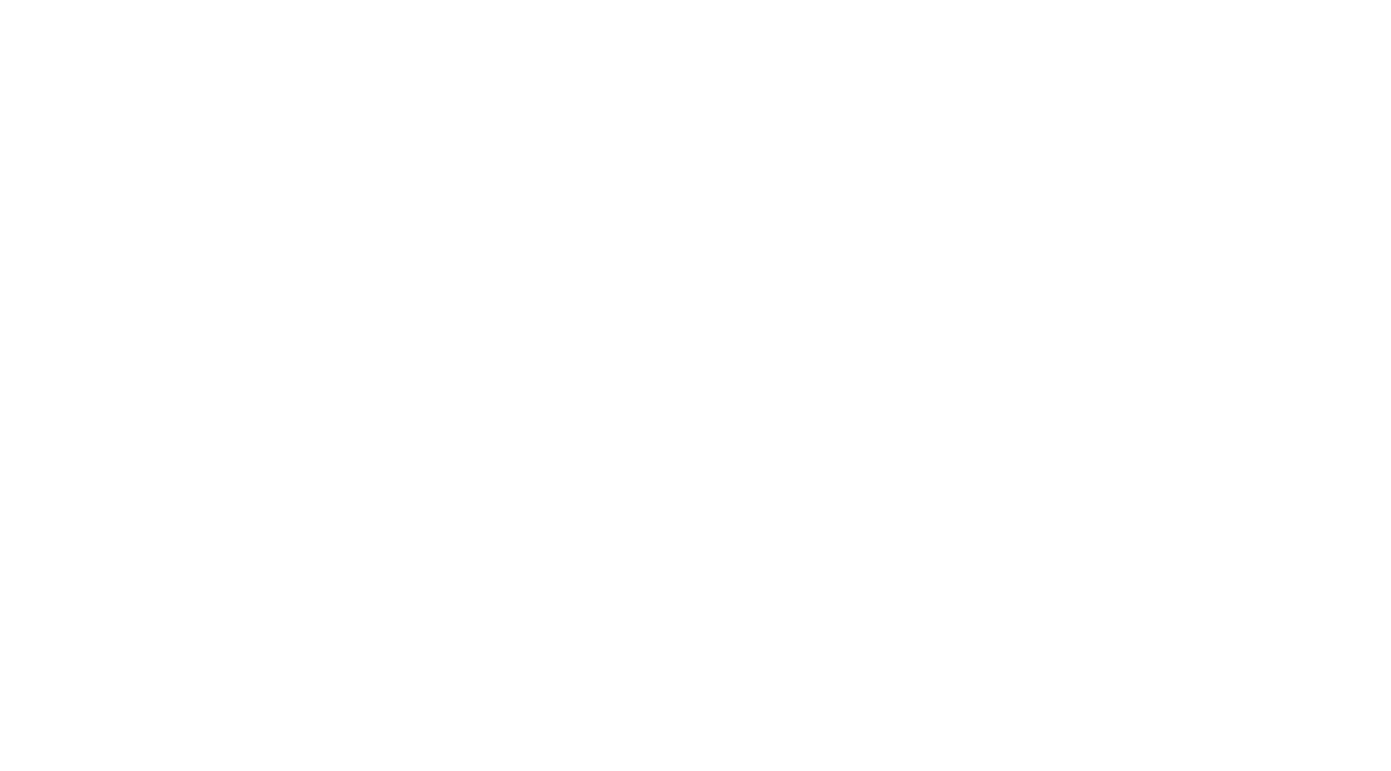 scroll, scrollTop: 0, scrollLeft: 0, axis: both 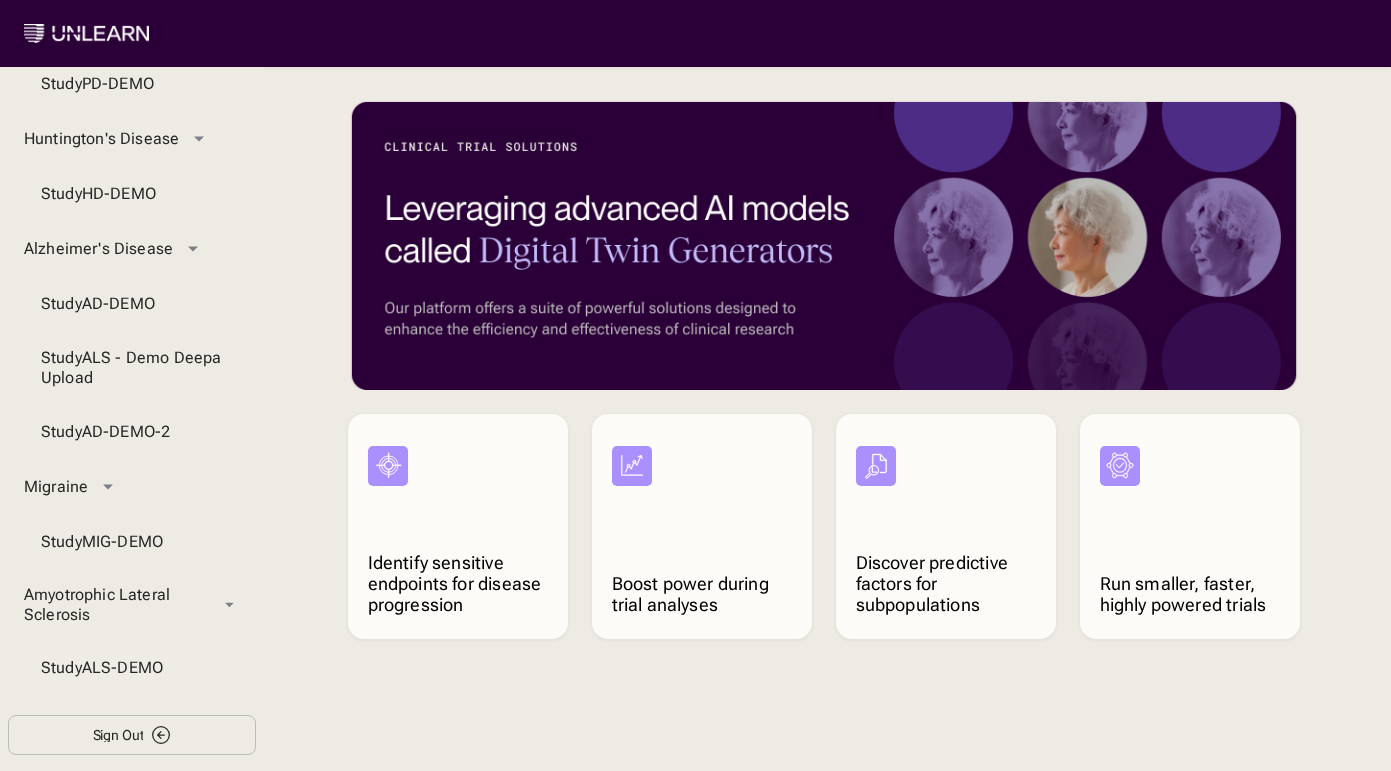 click on "Study  ALS-DEMO" at bounding box center (132, 668) 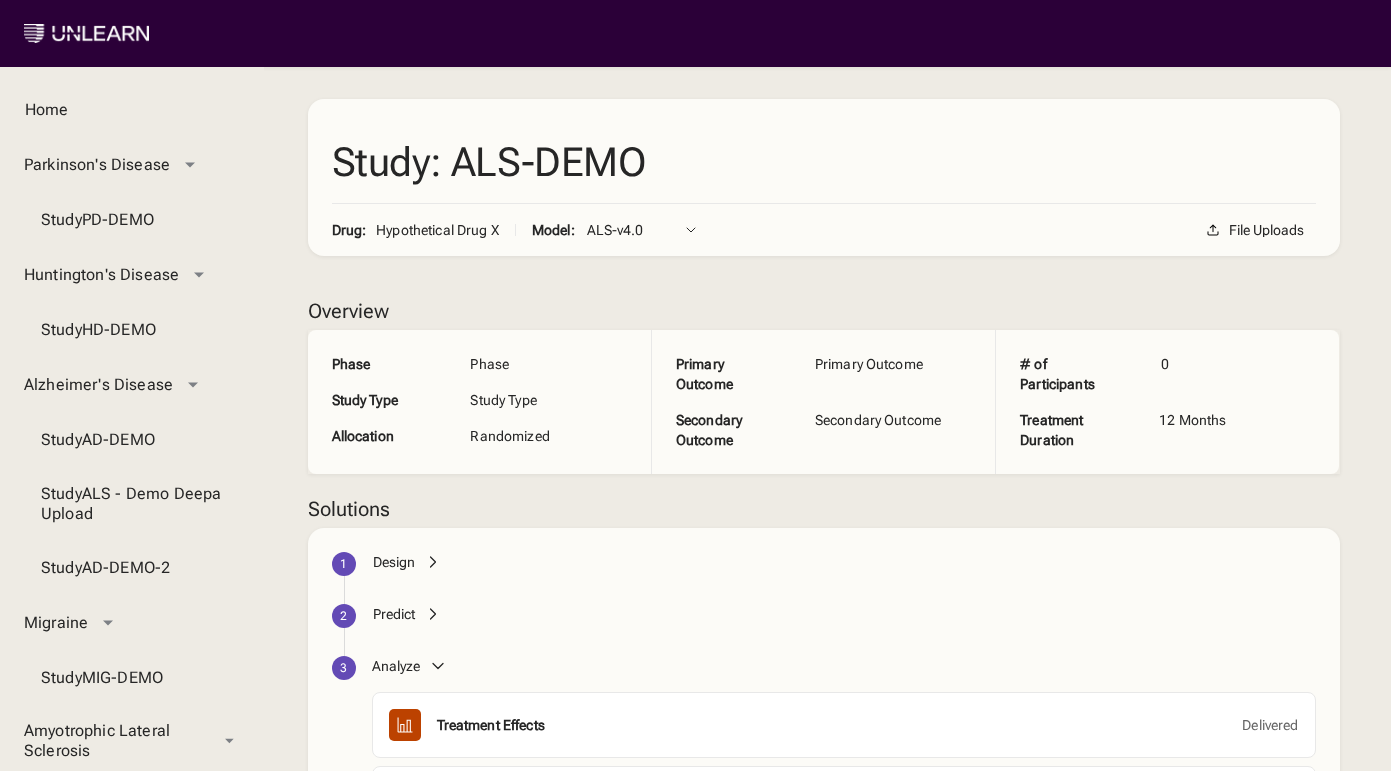 click on "Design" at bounding box center [844, 570] 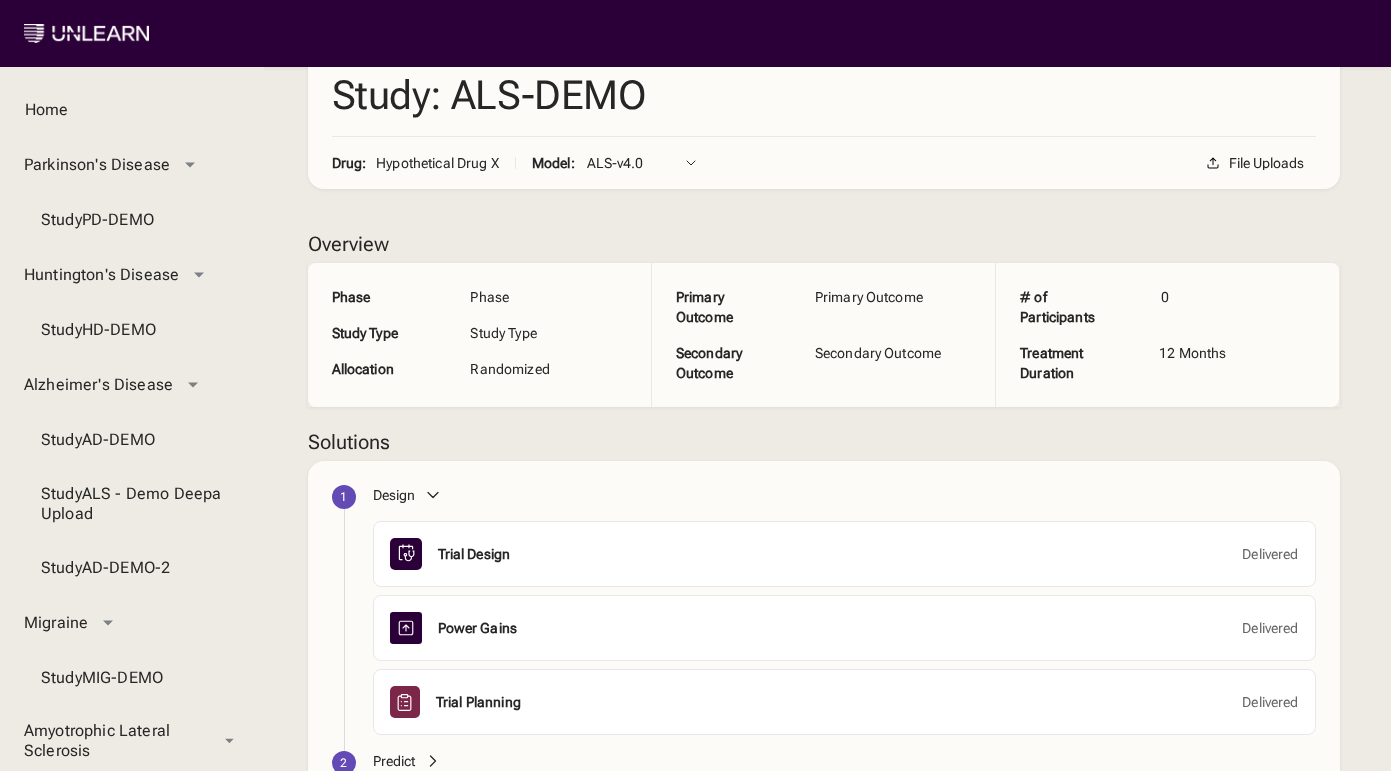 scroll, scrollTop: 95, scrollLeft: 0, axis: vertical 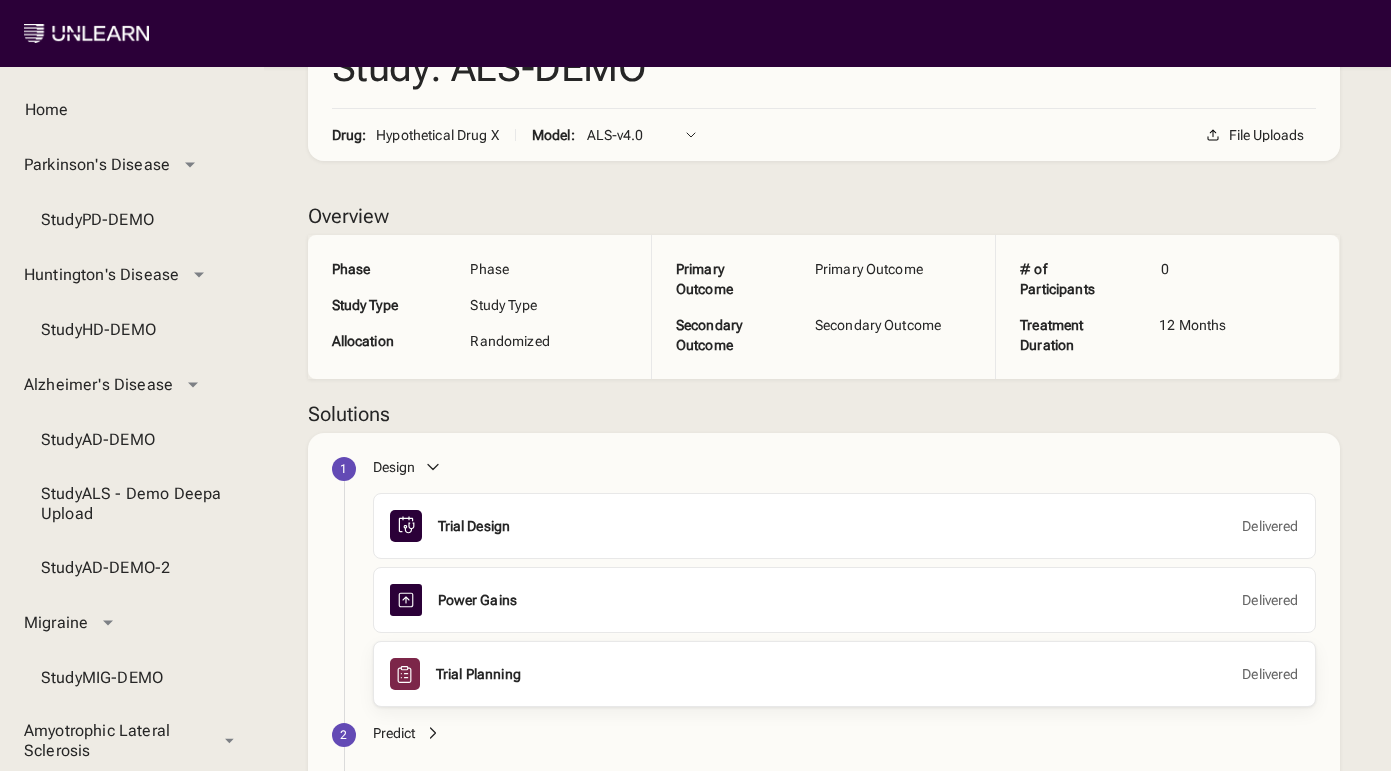 click on "Trial Planning Delivered" at bounding box center (844, 674) 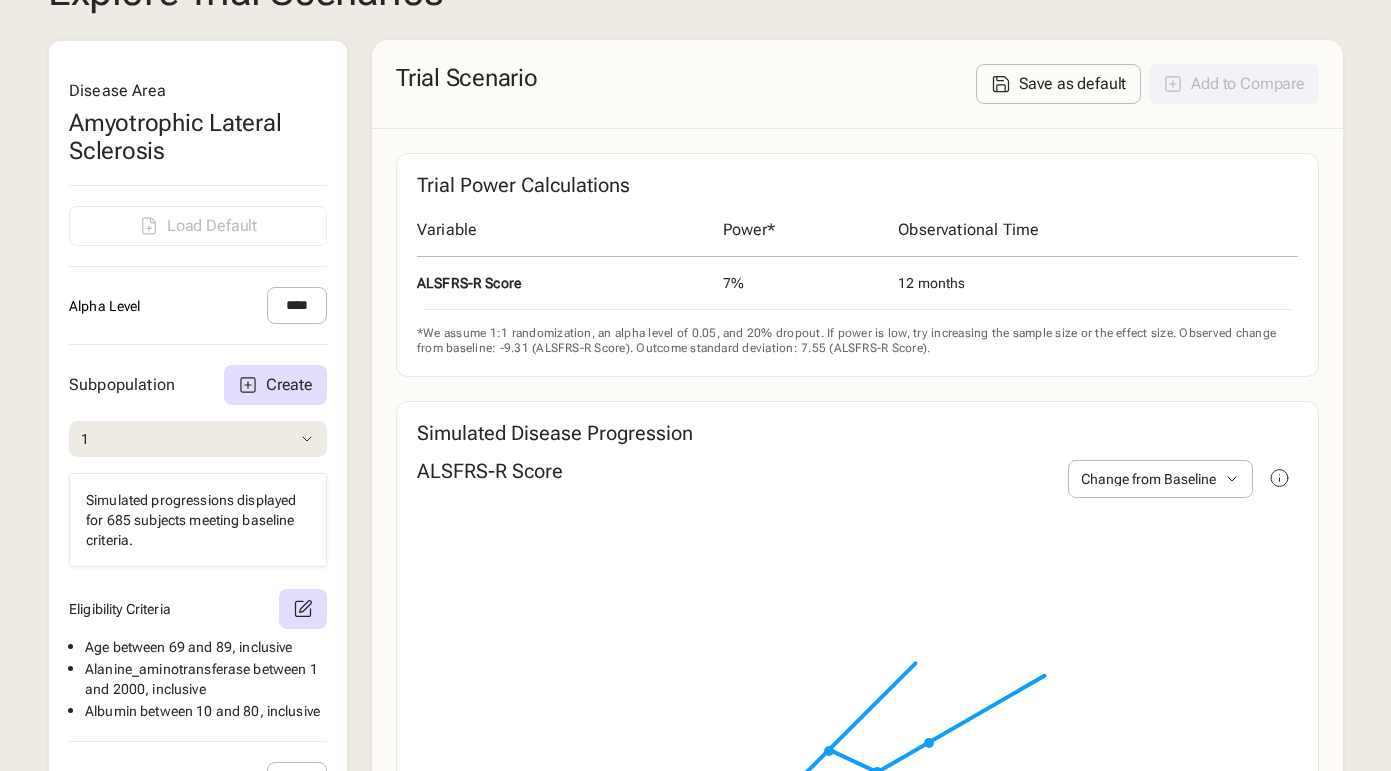 scroll, scrollTop: 591, scrollLeft: 0, axis: vertical 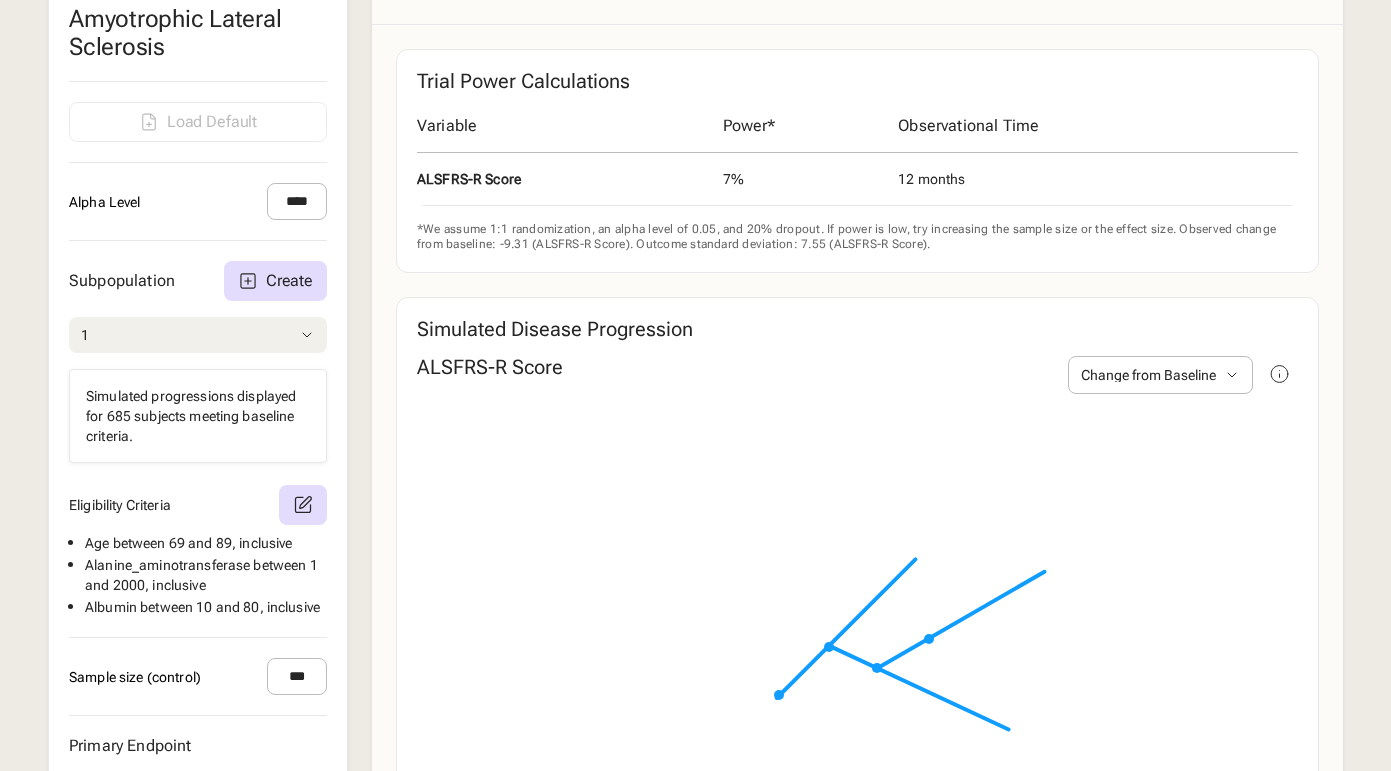 click on "1" at bounding box center (198, 335) 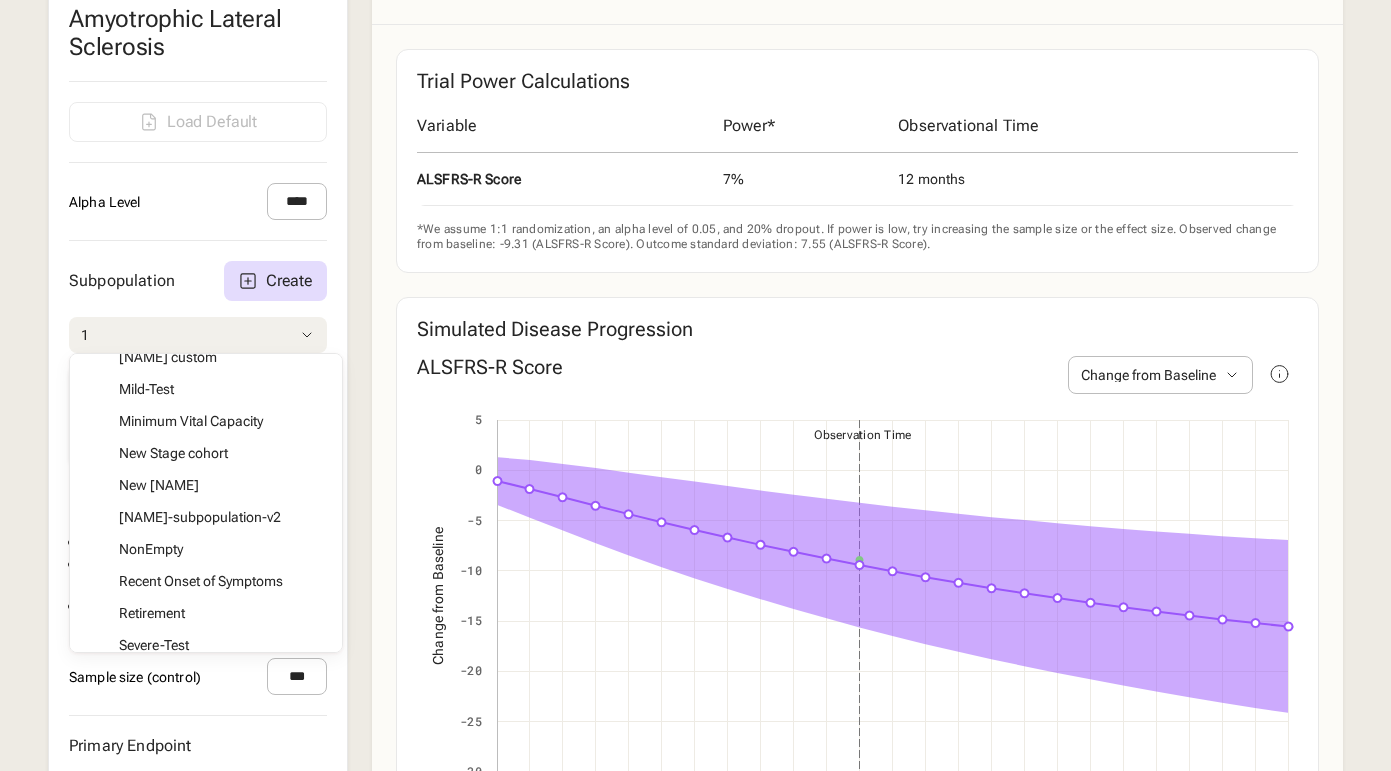 scroll, scrollTop: 555, scrollLeft: 0, axis: vertical 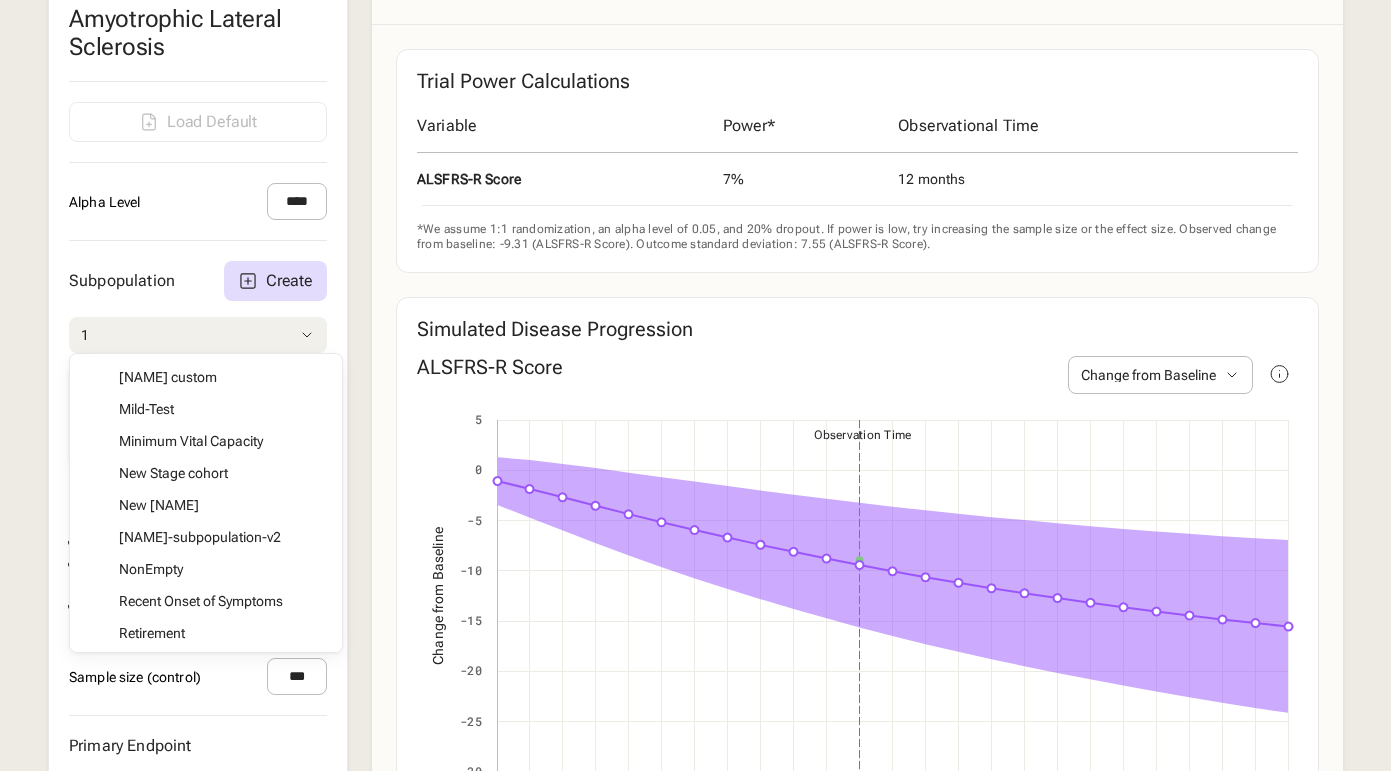 click on "Subpopulation Create 1 1 Age test All [NAME]-1 [NAME]-2 [NAME]-Test [NAME]-age Bug-test CBTest1 Cohort1 Custom Cohort [NAME]-custom Deepa Cohort Deepa Cohort1 Deepa Custom1 DeepaNewCohort [NAME] Cohort [NAME] custom Mild-Test Minimum Vital Capacity New Stage cohort New [NAME] [NAME]-subpopulation-v2 NonEmpty Recent Onset of Symptoms Retirement Severe-Test Small Cohort SomeGroupName1 SomeGroupName2 Special Cohort 1 Test Cohort TestDupeAge TestNoNameExists TestWhitespace aaa age & preslope age restriction basic ie cohort-1 daniele-1 daniele-2 [NAME] [NAME] custom 3 [NAME] custom 4000 [NAME] custom 5 [NAME] custom 50 [NAME] custom cohort amazing [NAME] custom hello [NAME] hello [NAME] is awesome nfl nfl test ref ie run-test something space test testing trace Simulated progressions displayed for 685 subjects meeting baseline criteria. Eligibility Criteria Age between 69 and 89 , inclusive Alanine_aminotransferase between 1 and 2000 , inclusive Albumin between 10 and 80 , inclusive" at bounding box center (198, 439) 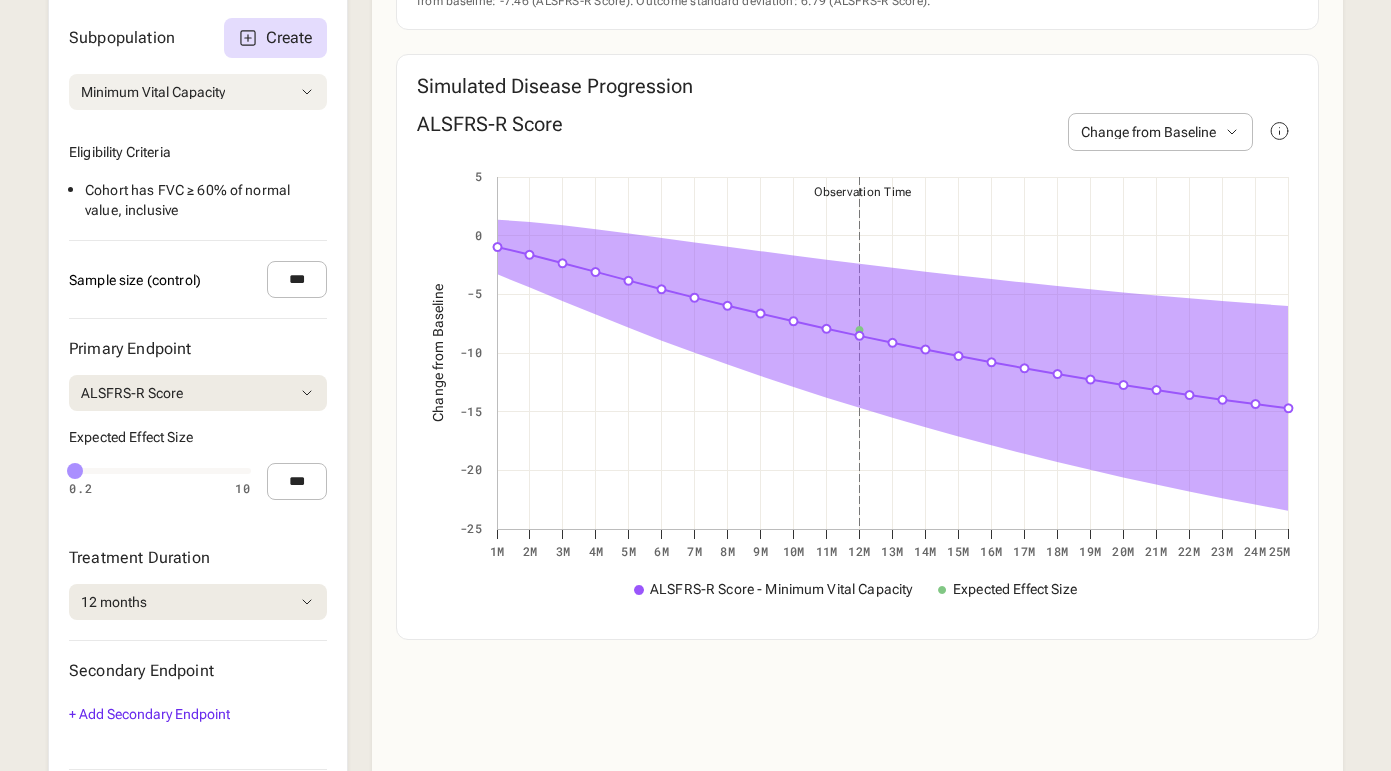 scroll, scrollTop: 873, scrollLeft: 0, axis: vertical 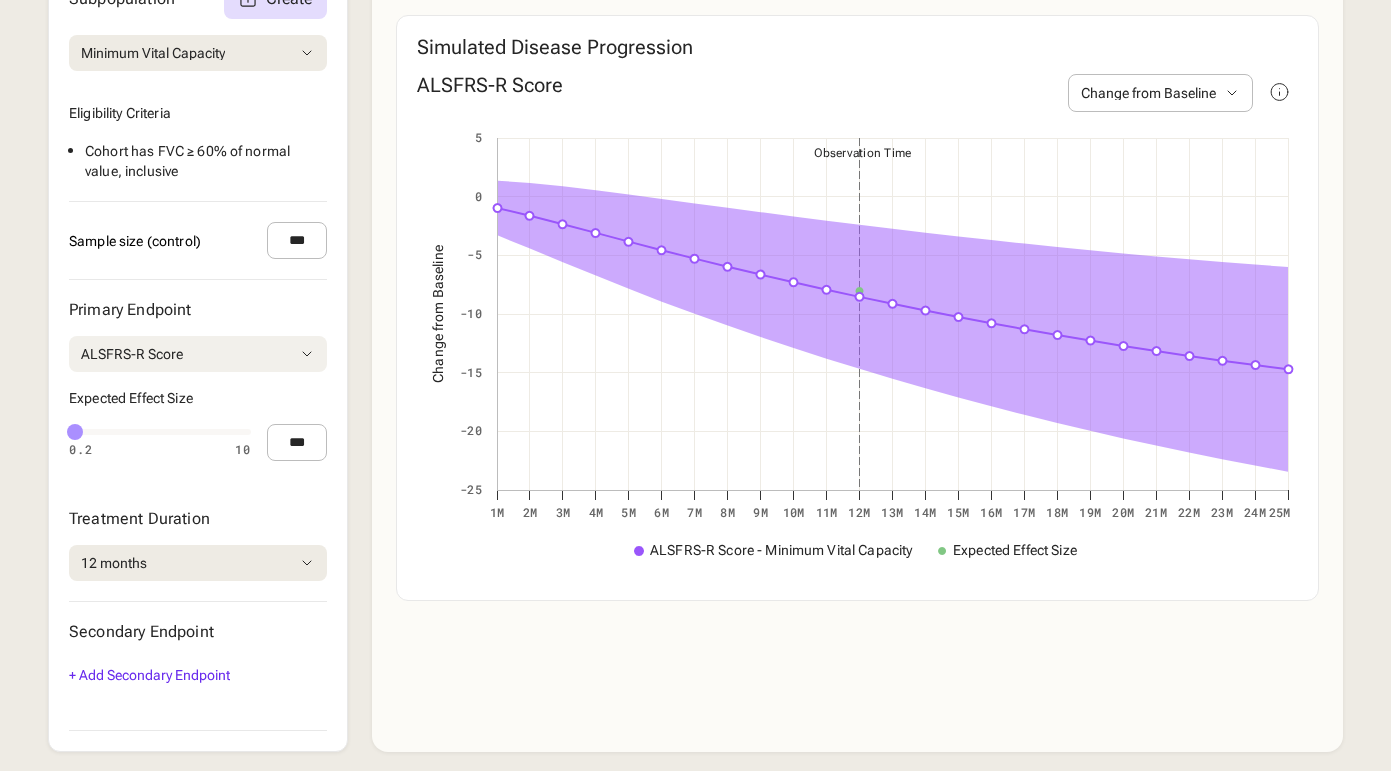 click on "ALSFRS-R Score" at bounding box center [198, 354] 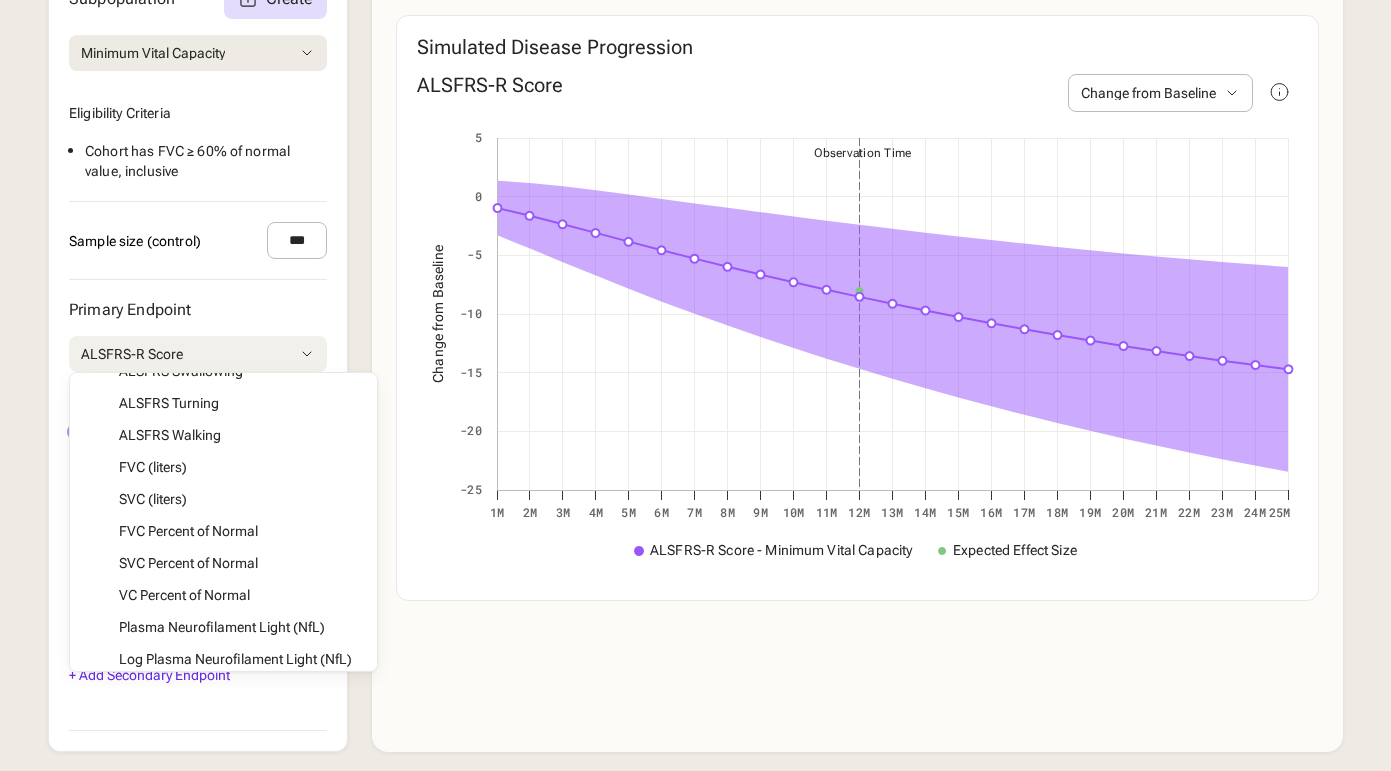 scroll, scrollTop: 368, scrollLeft: 0, axis: vertical 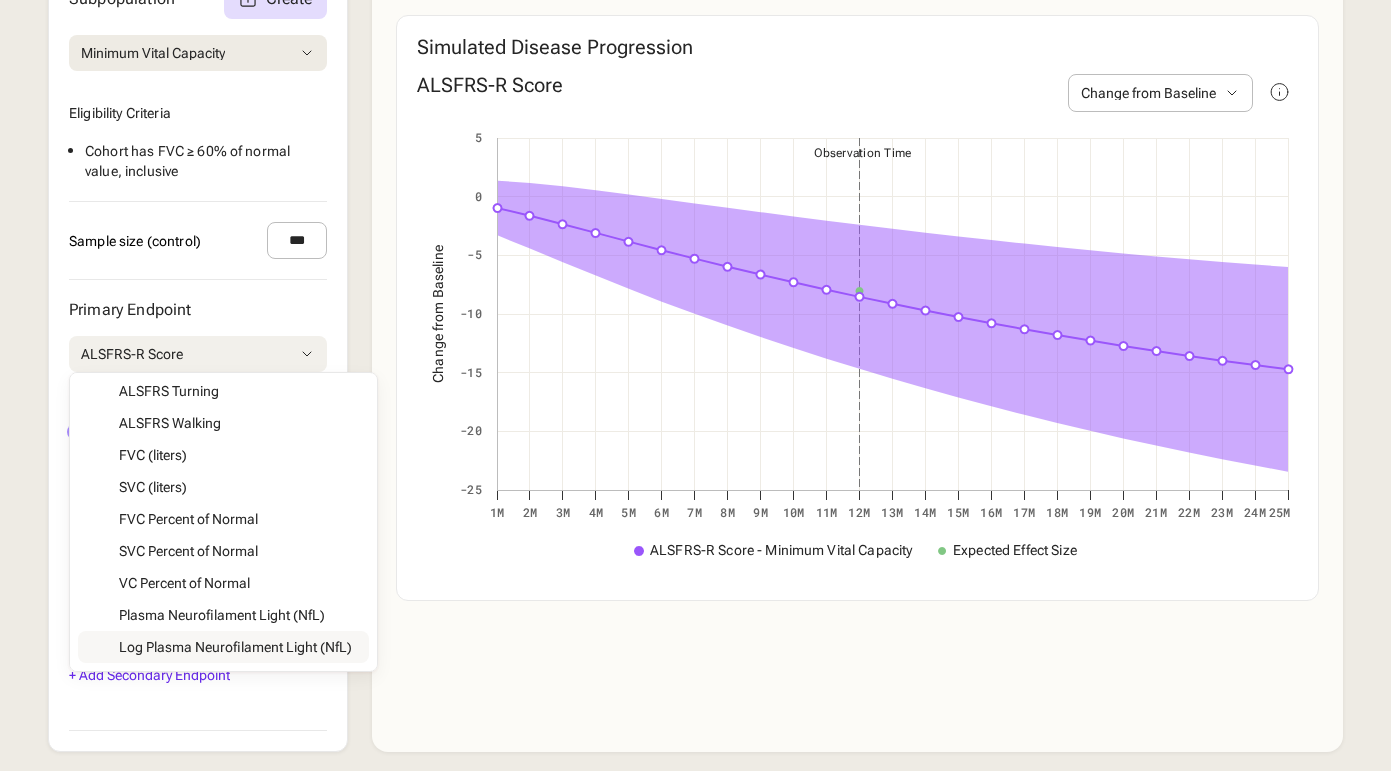 click on "Disease Area Amyotrophic Lateral Sclerosis Load Default Alpha Level **** Subpopulation Create Minimum Vital Capacity 1 Age test All [NAME]-1 [NAME]-2 [NAME]-Test [NAME]-age Bug-test CBTest1 Cohort1 Custom Cohort [NAME]-custom Deepa Cohort Deepa Cohort1 Deepa Custom1 DeepaNewCohort [NAME] Cohort [NAME] custom Mild-Test Minimum Vital Capacity New Stage cohort New [NAME] [NAME]-subpopulation-v2 NonEmpty Recent Onset of Symptoms Retirement Severe-Test Small Cohort SomeGroupName1 SomeGroupName2 Special Cohort 1 Test Cohort TestDupeAge TestNoNameExists TestWhitespace aaa age & preslope age restriction basic ie cohort-1 daniele-1 daniele-2 [NAME] [NAME] custom 3 [NAME] custom 4000 [NAME] custom 5 [NAME] custom 50 [NAME] custom cohort amazing [NAME] custom hello [NAME] hello [NAME] is awesome nfl nfl test ref ie run-test something space test testing trace Eligibility Criteria Cohort has FVC ≥ 60% of normal value , inclusive Sample size (control) *** Primary Endpoint ALSFRS-R Score ALSFRS-R Score ALSFRS Climbing ALSFRS Cutting FVC (liters)" at bounding box center [198, 203] 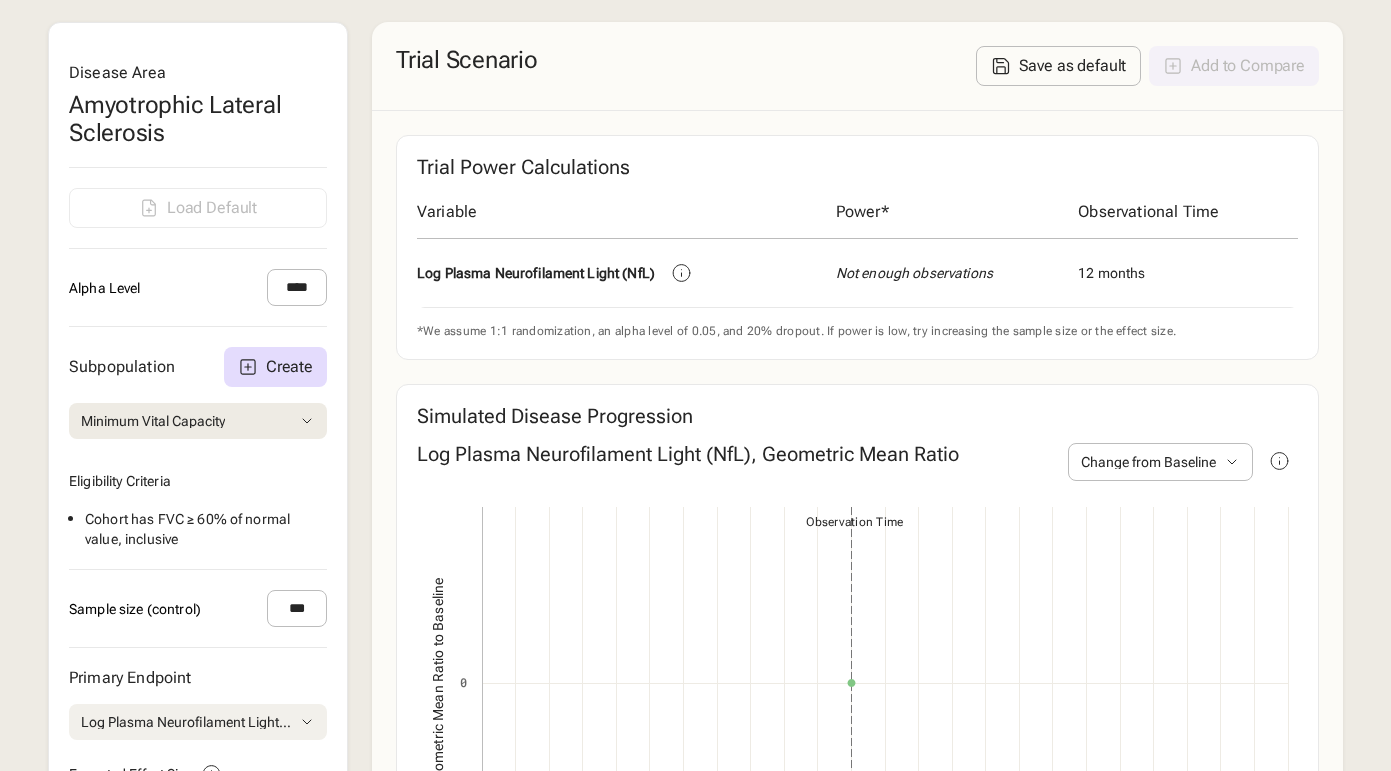 scroll, scrollTop: 495, scrollLeft: 0, axis: vertical 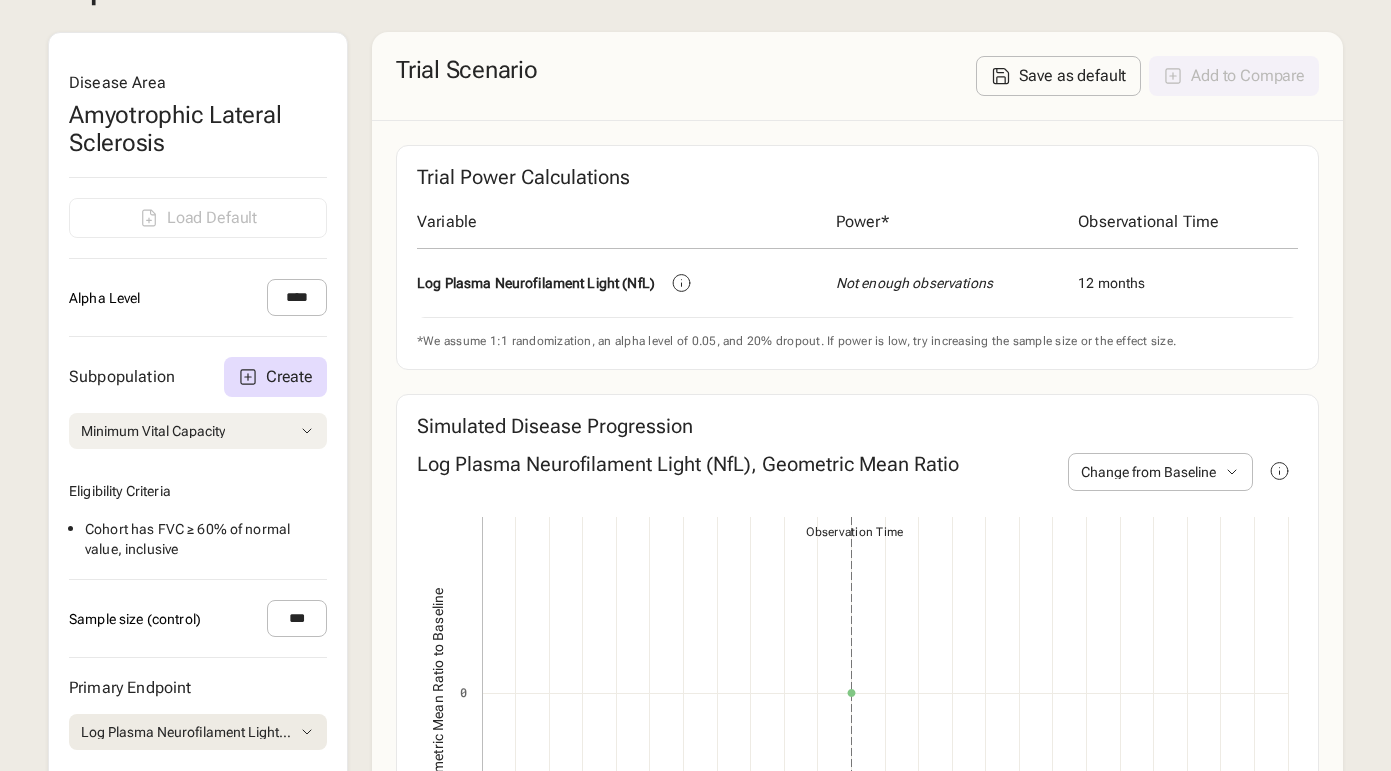click on "Minimum Vital Capacity" at bounding box center (198, 431) 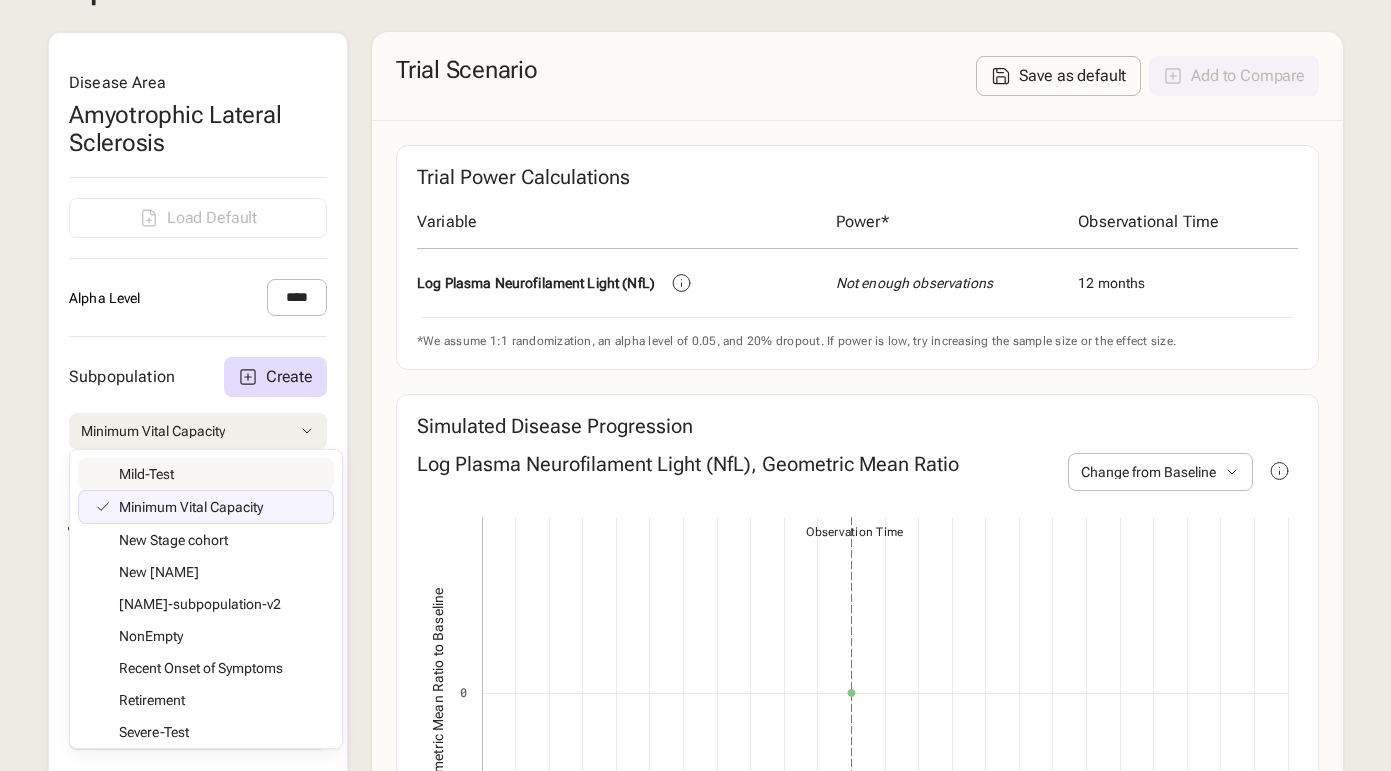 scroll, scrollTop: 596, scrollLeft: 0, axis: vertical 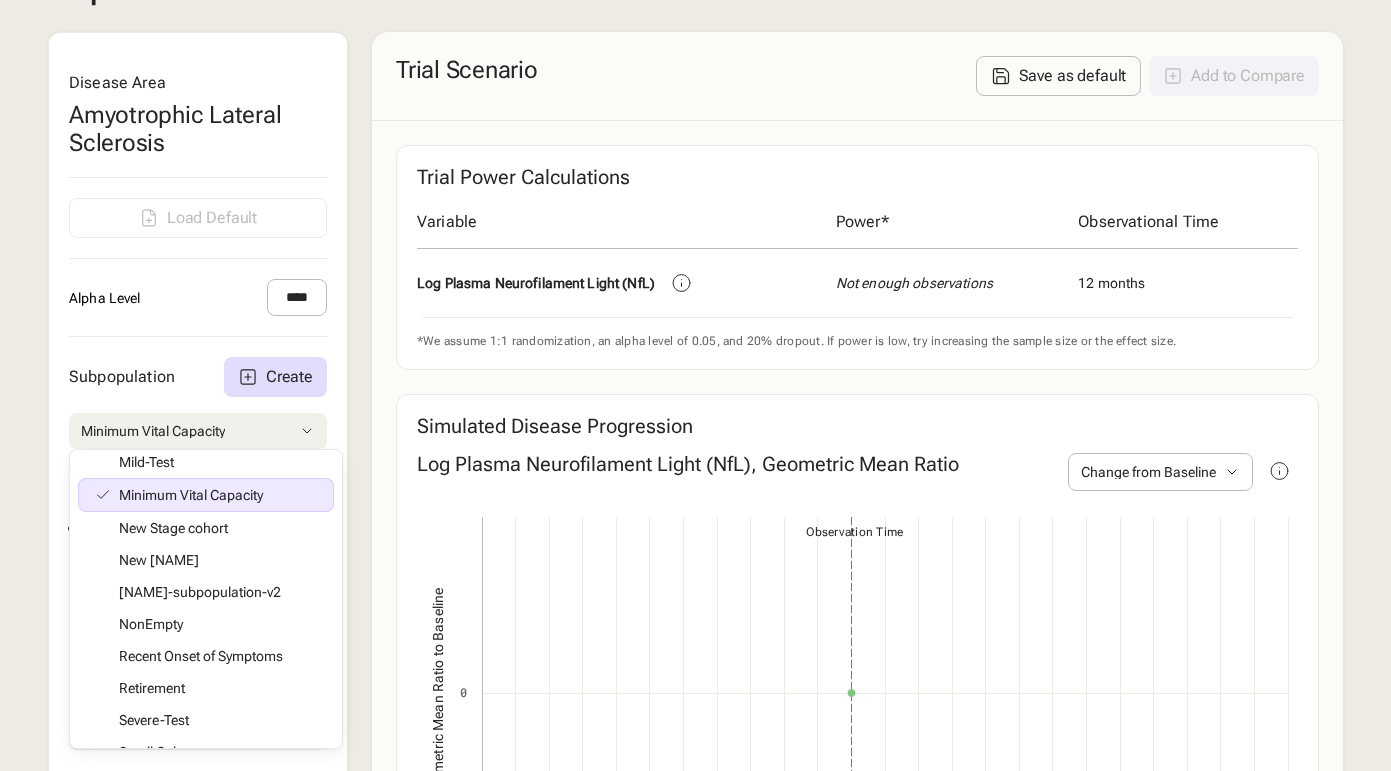 click on "Subpopulation Create Minimum Vital Capacity 1 Age test All [NAME]-1 [NAME]-2 [NAME]-Test [NAME]-age Bug-test CBTest1 Cohort1 Custom Cohort [NAME]-custom Deepa Cohort Deepa Cohort1 Deepa Custom1 DeepaNewCohort [NAME] Cohort [NAME] custom Mild-Test Minimum Vital Capacity New Stage cohort New [NAME] [NAME]-subpopulation-v2 NonEmpty Recent Onset of Symptoms Retirement Severe-Test Small Cohort SomeGroupName1 SomeGroupName2 Special Cohort 1 Test Cohort TestDupeAge TestNoNameExists TestWhitespace aaa age & preslope age restriction basic ie cohort-1 [NAME]-1 [NAME]-2 [NAME] [NAME] custom 3 [NAME] custom 4000 [NAME] custom 5 [NAME] custom 50 [NAME] custom cohort amazing [NAME] custom hello [NAME] hello [NAME] is awesome nfl nfl test ref ie run-test something space test testing trace Eligibility Criteria Cohort has FVC ≥ 60% of normal value , inclusive" at bounding box center (198, 458) 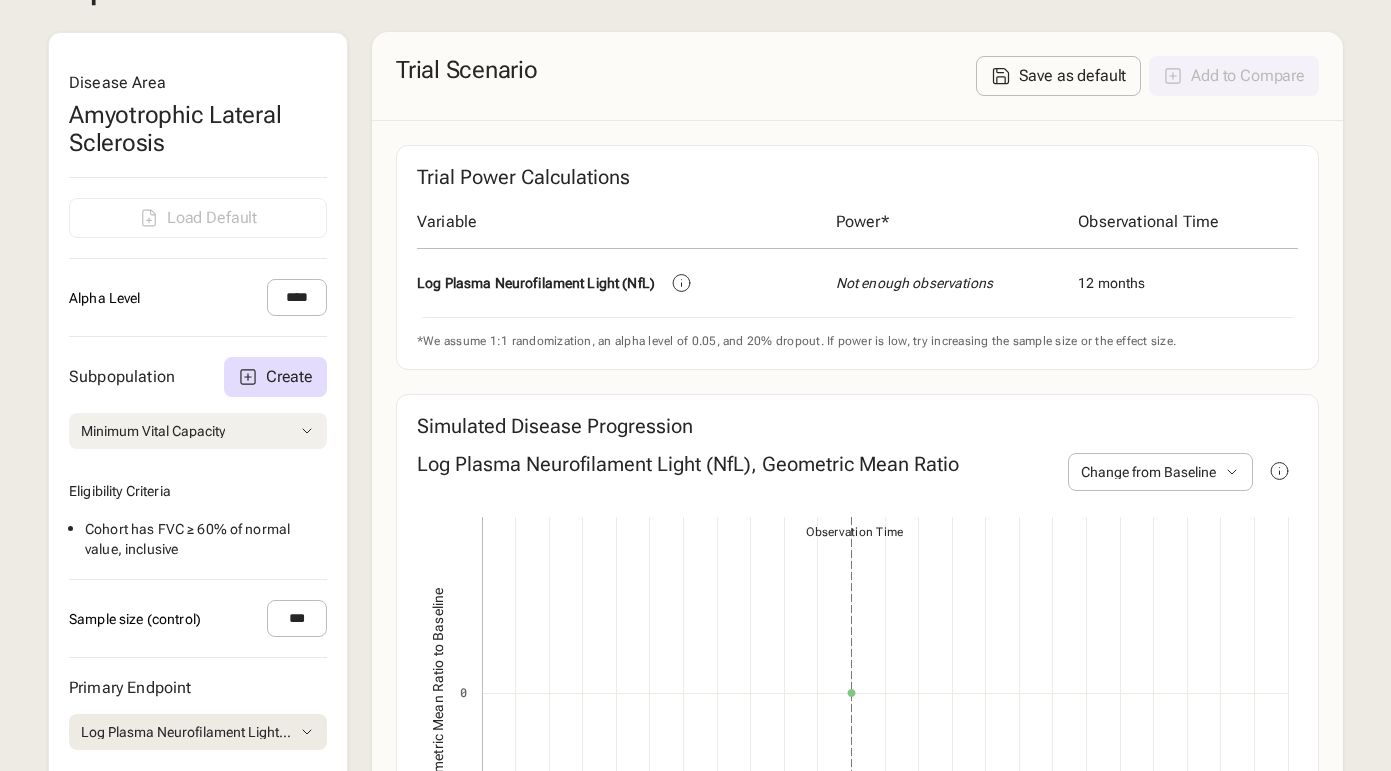 scroll, scrollTop: 669, scrollLeft: 0, axis: vertical 